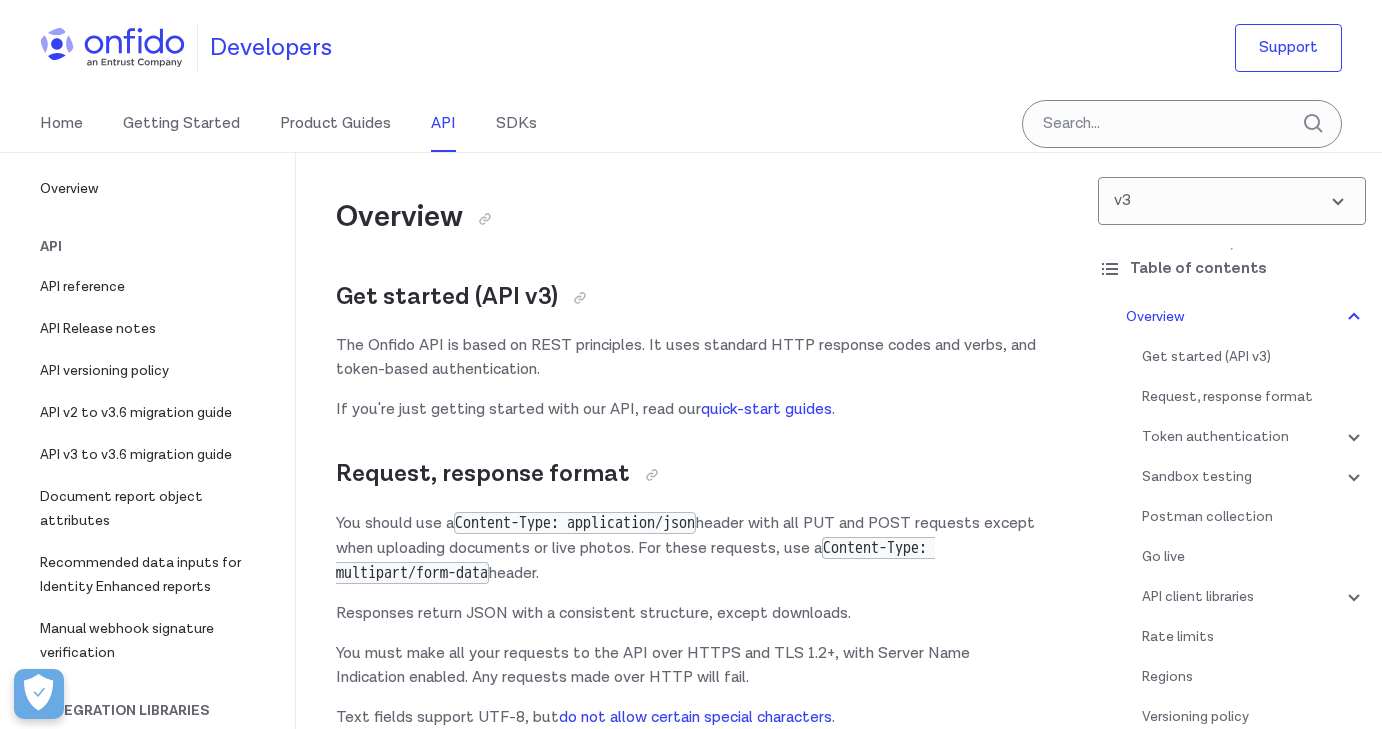 scroll, scrollTop: 0, scrollLeft: 0, axis: both 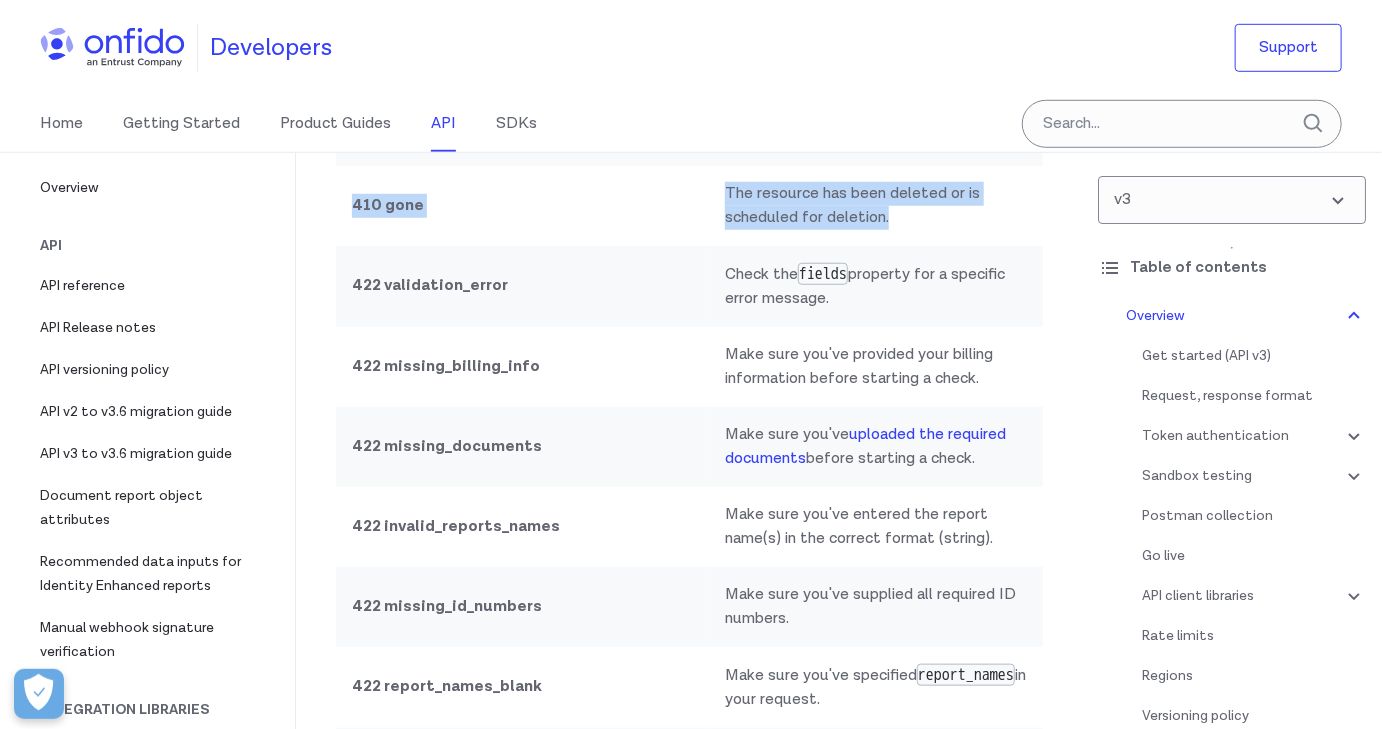 drag, startPoint x: 882, startPoint y: 412, endPoint x: 352, endPoint y: 397, distance: 530.2122 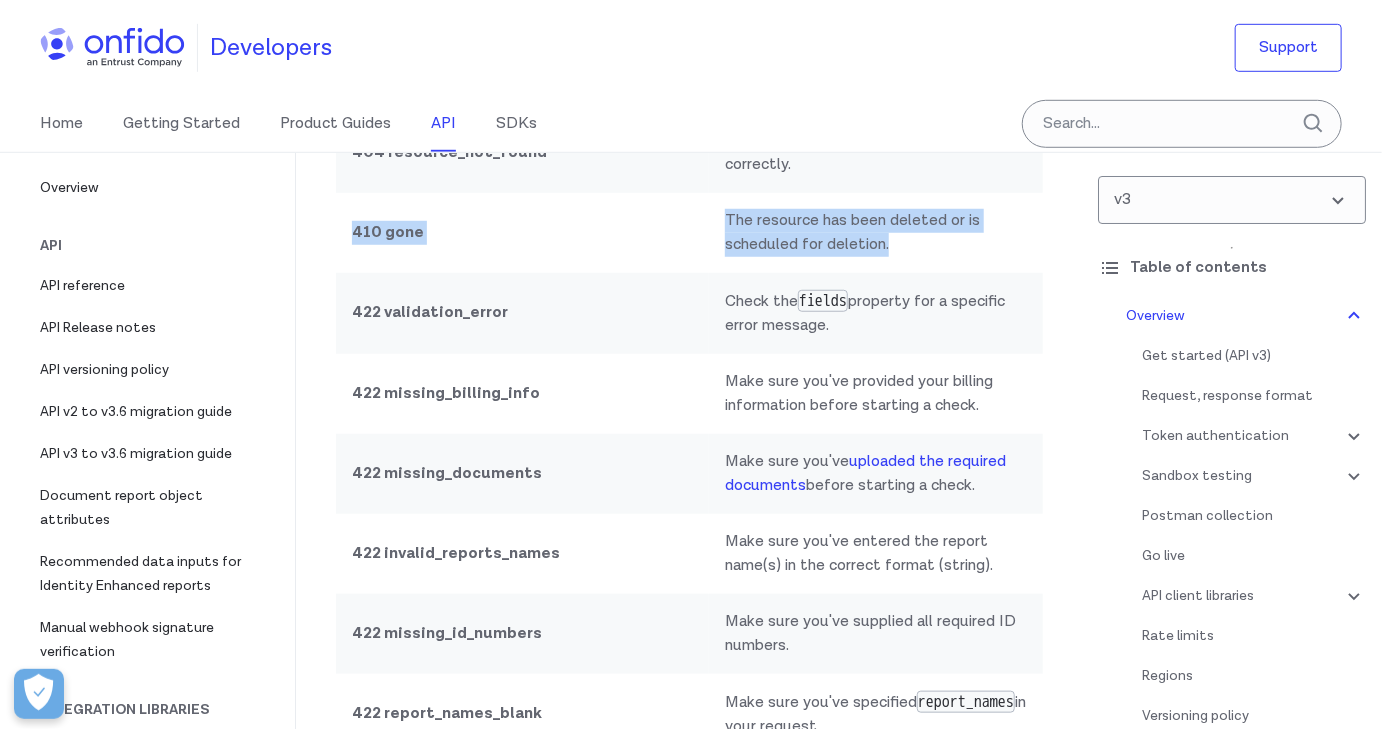scroll, scrollTop: 17841, scrollLeft: 0, axis: vertical 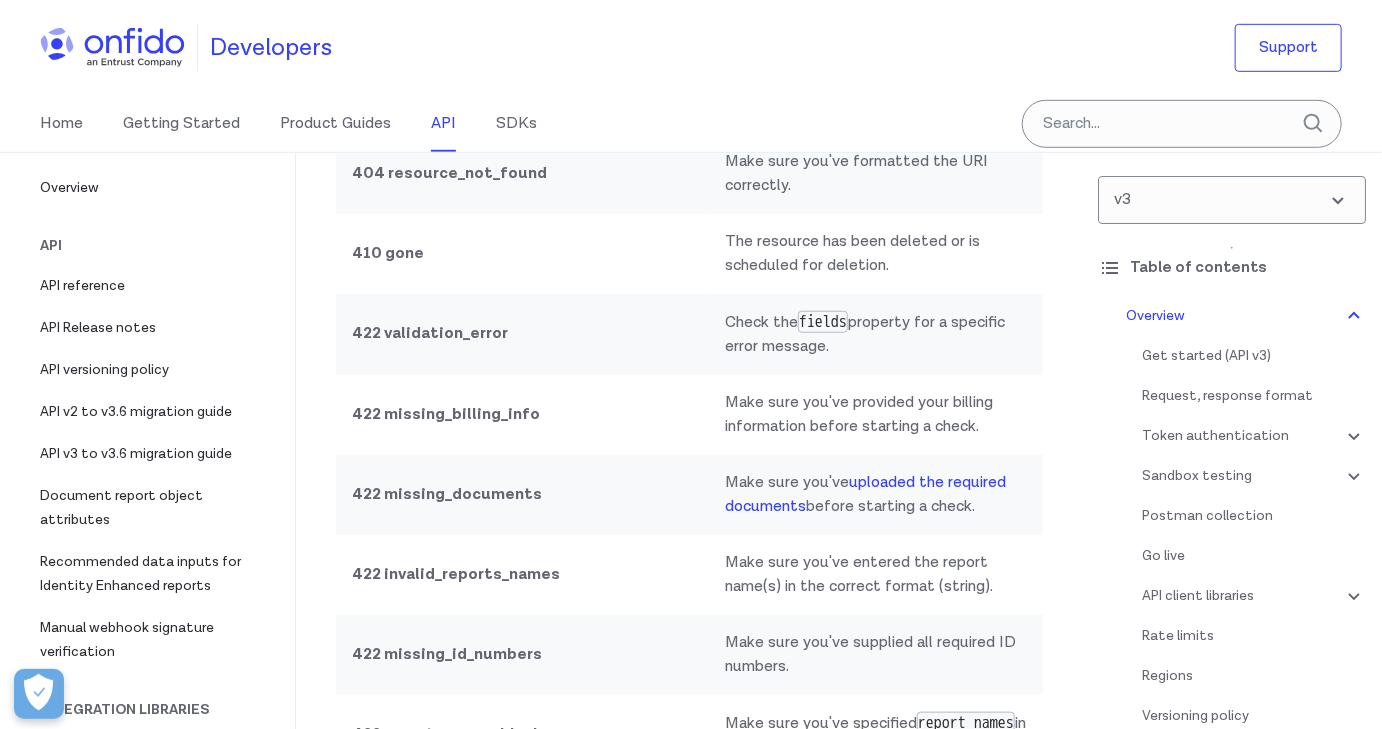click on "410 gone" at bounding box center [388, 253] 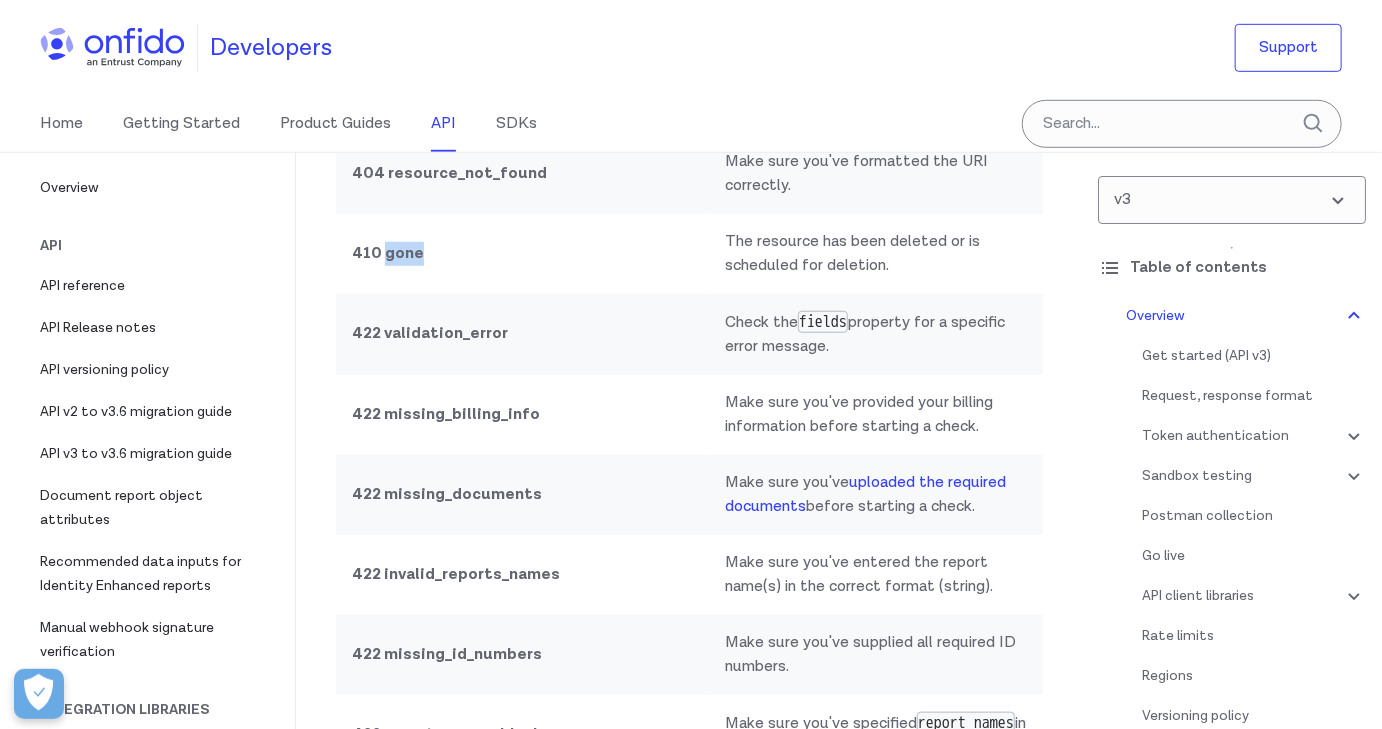 click on "410 gone" at bounding box center (388, 253) 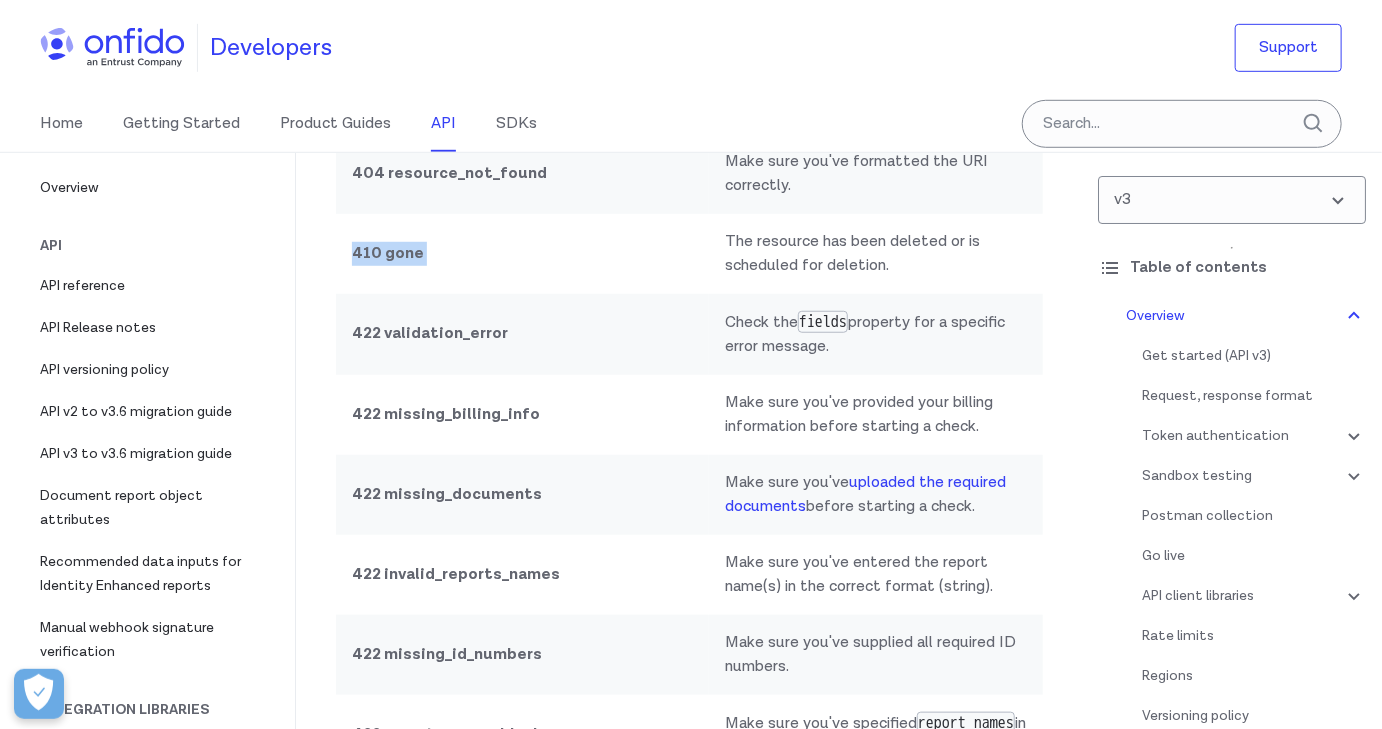 click on "410 gone" at bounding box center (388, 253) 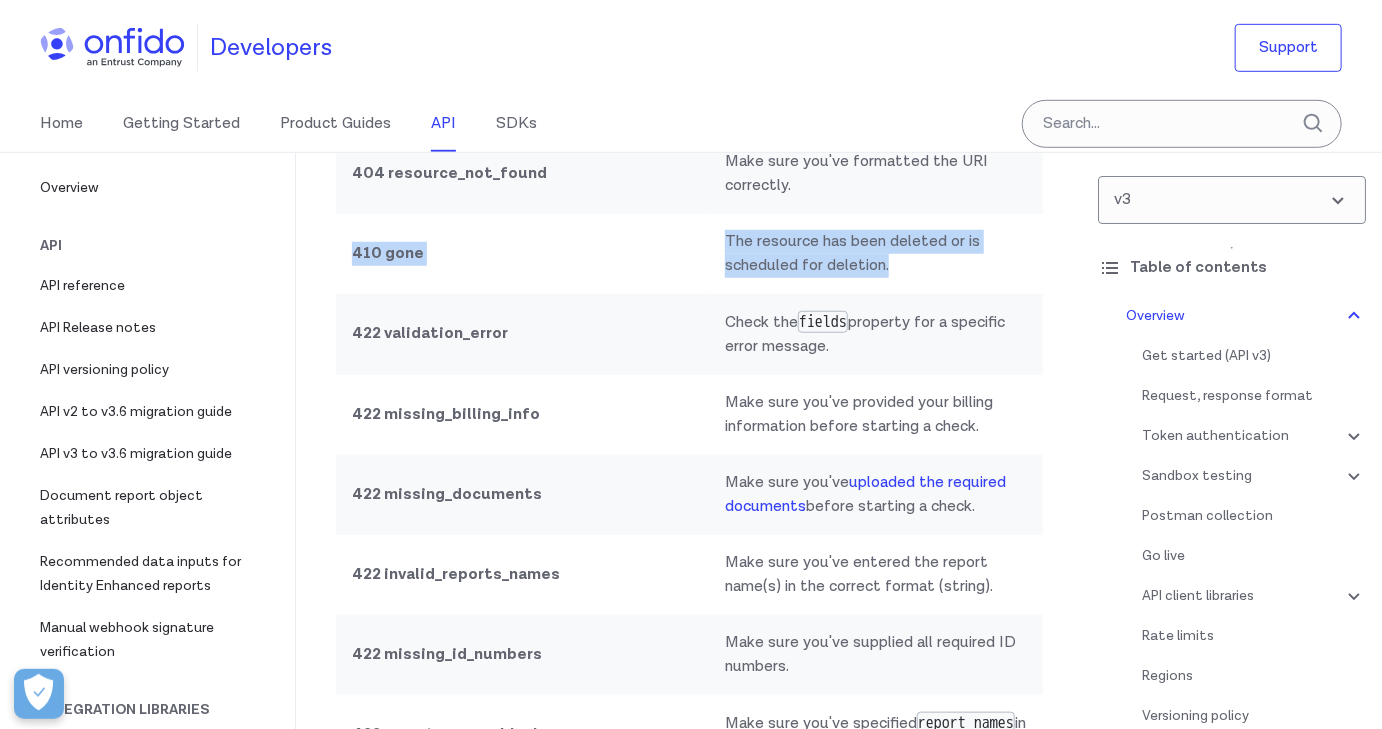 drag, startPoint x: 397, startPoint y: 455, endPoint x: 765, endPoint y: 475, distance: 368.5431 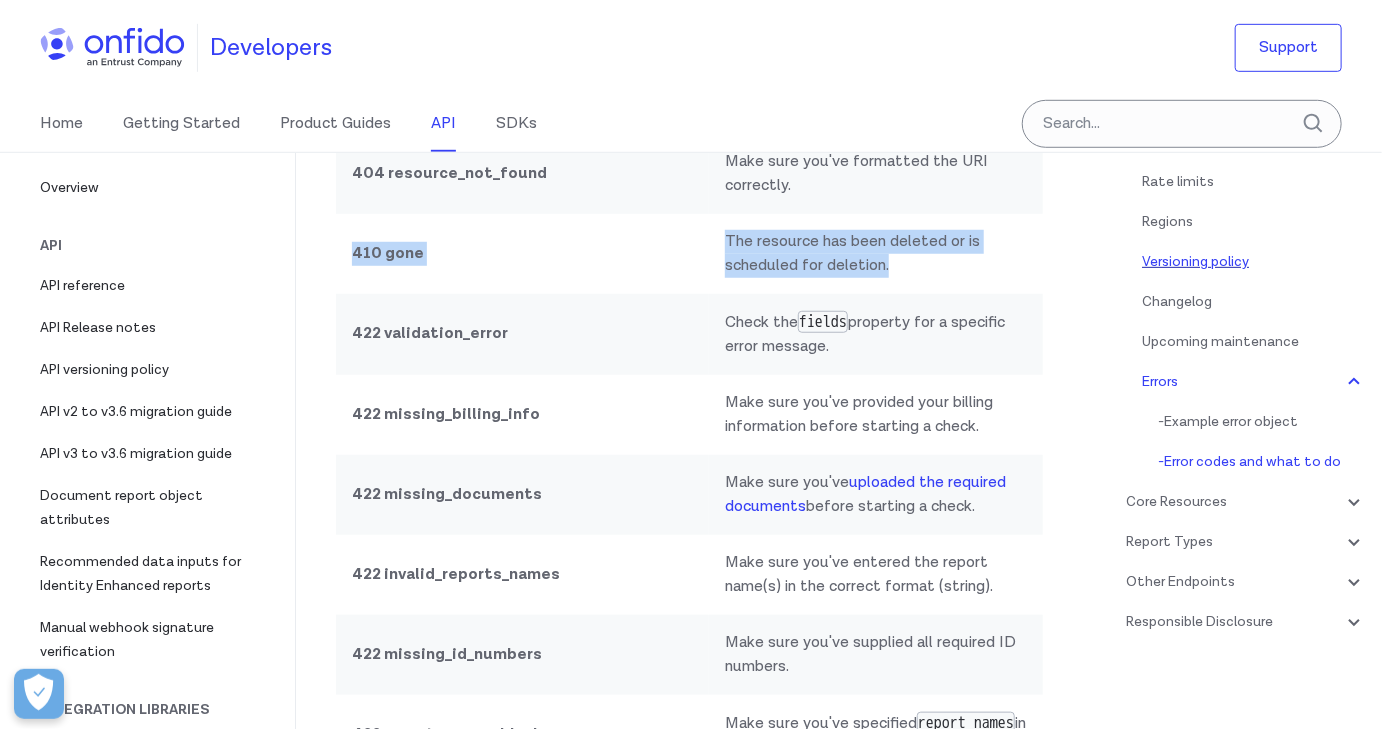scroll, scrollTop: 0, scrollLeft: 0, axis: both 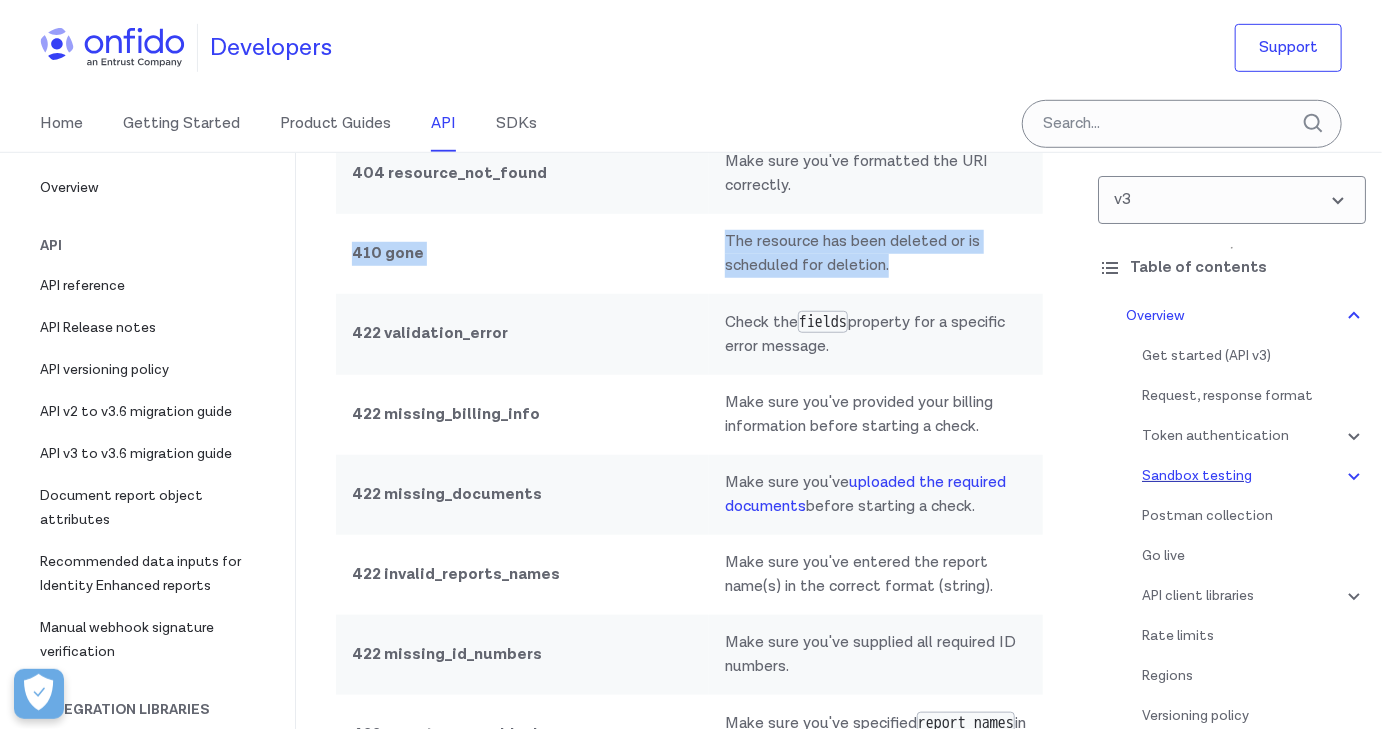 click on "Sandbox testing" at bounding box center (1254, 476) 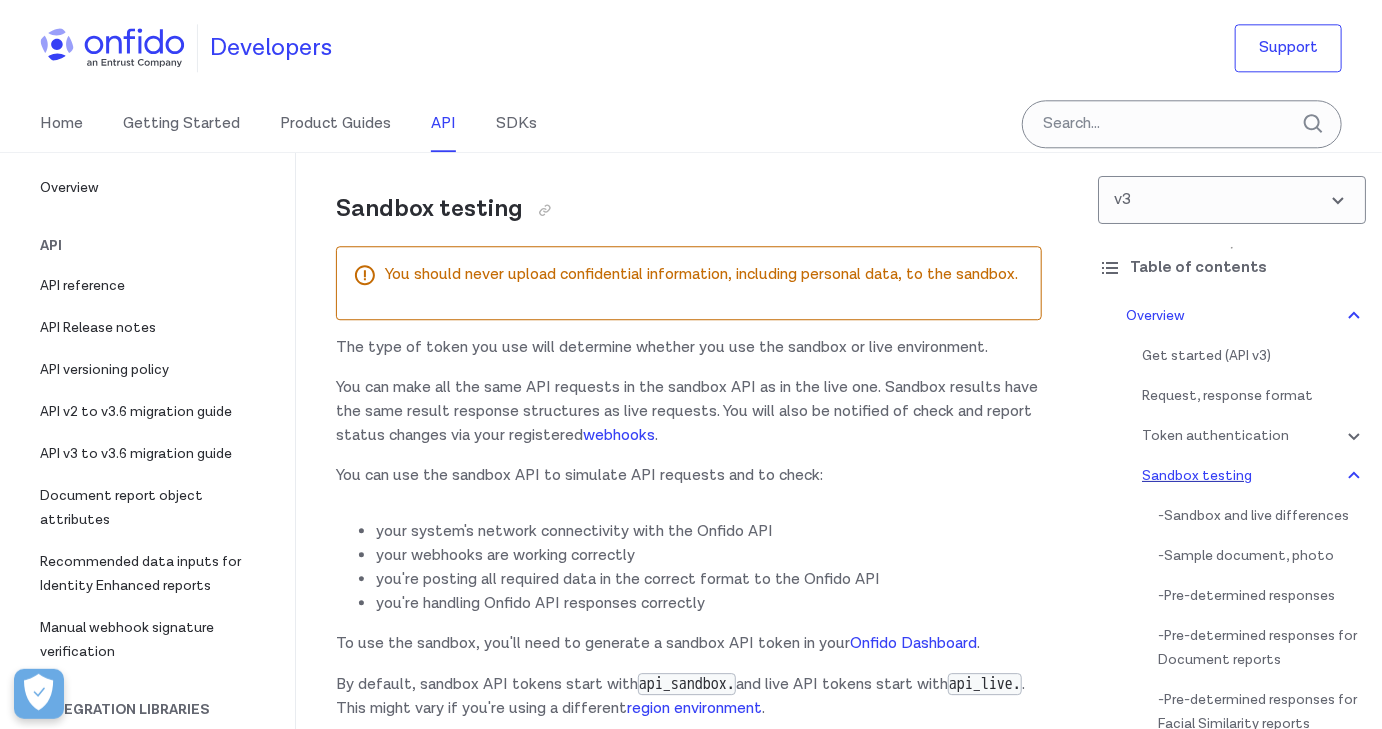 click on "Sandbox testing" at bounding box center [1254, 476] 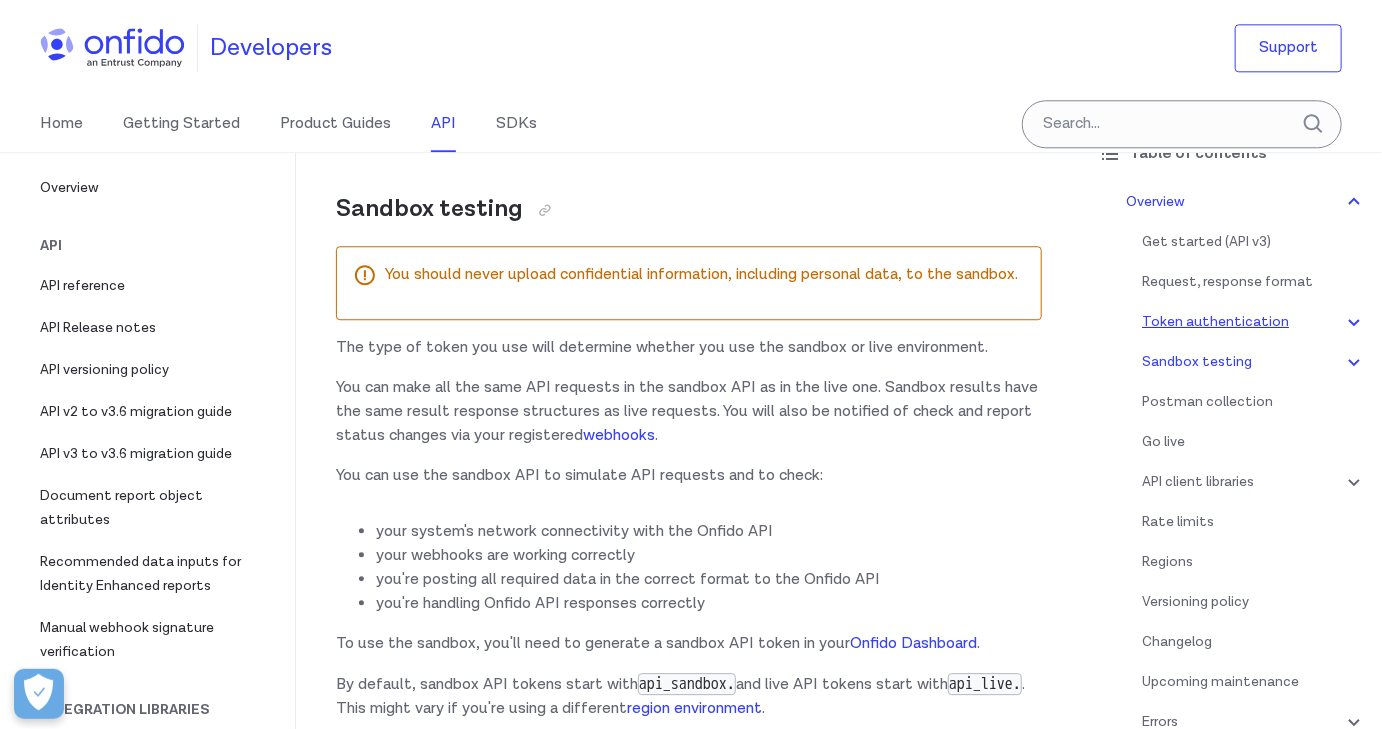 scroll, scrollTop: 20, scrollLeft: 0, axis: vertical 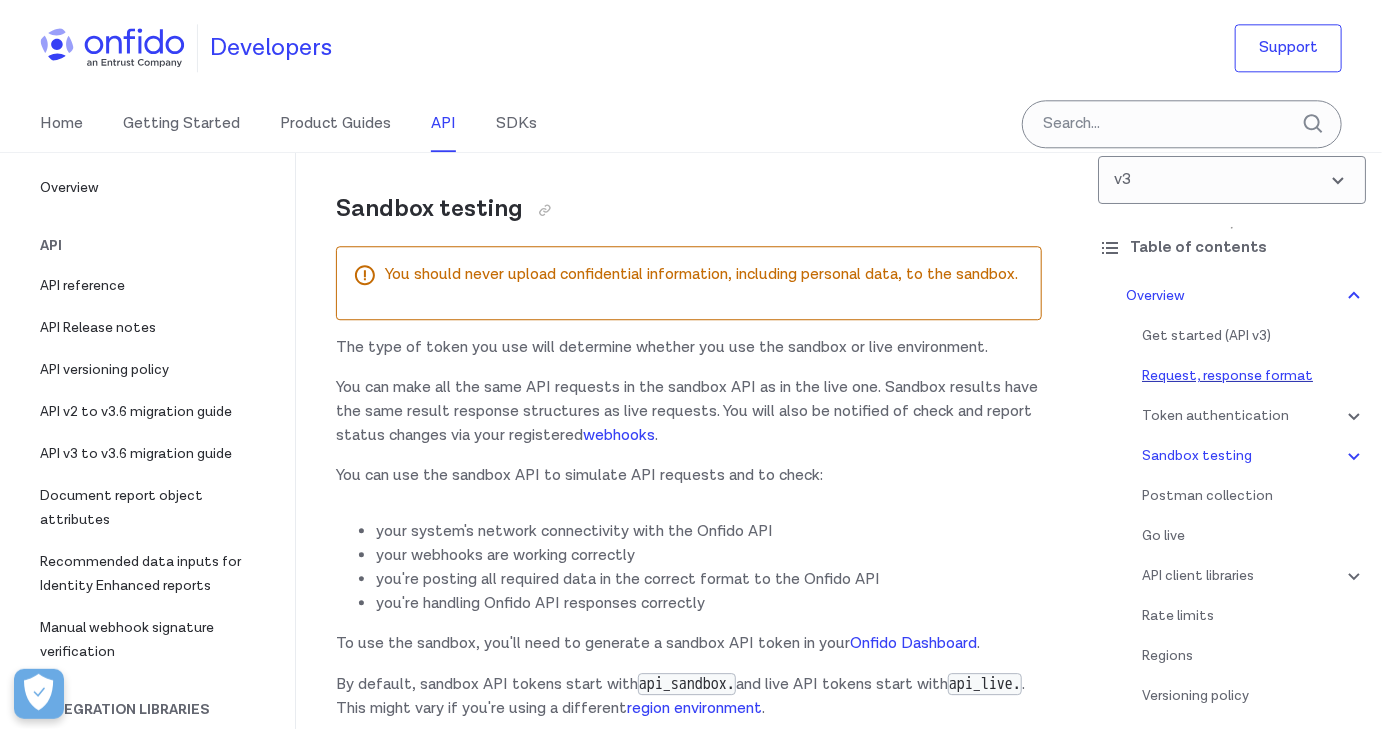 click on "Request, response format" at bounding box center [1254, 376] 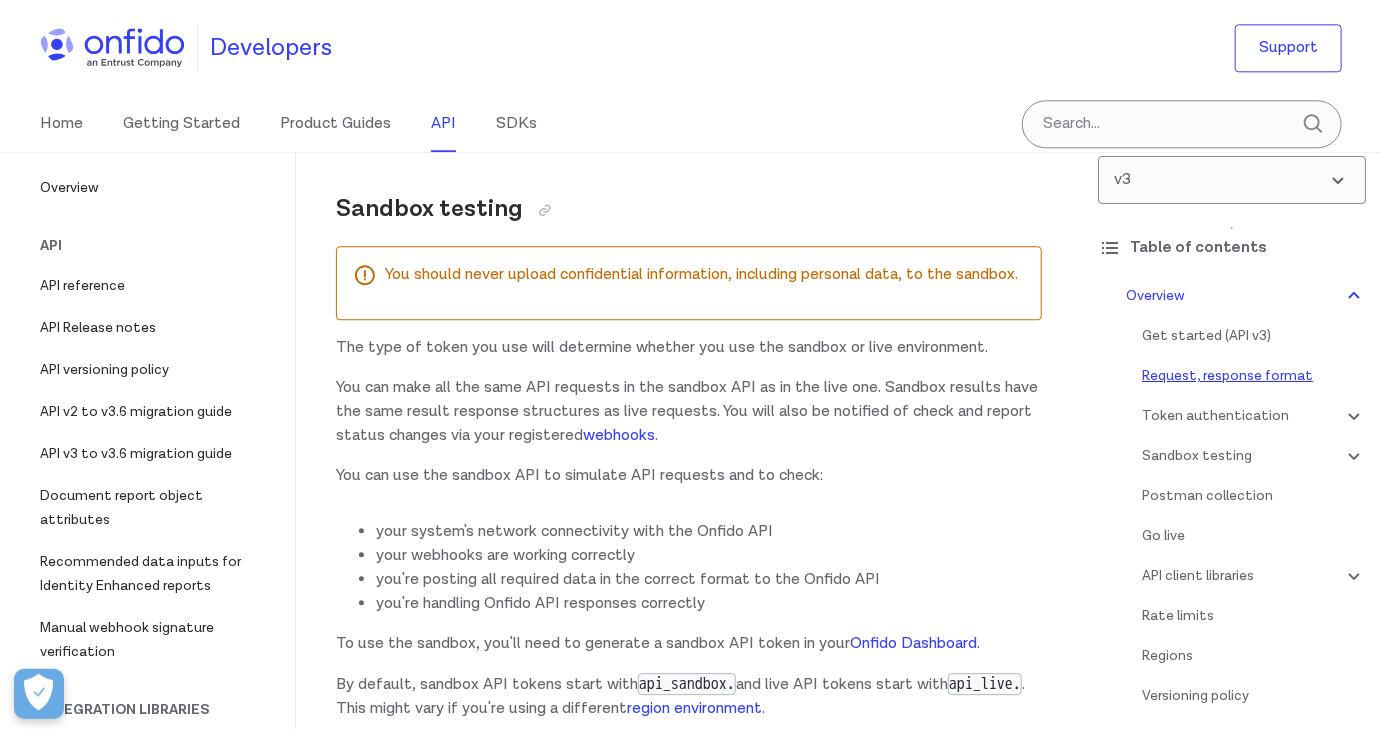 scroll, scrollTop: 242, scrollLeft: 0, axis: vertical 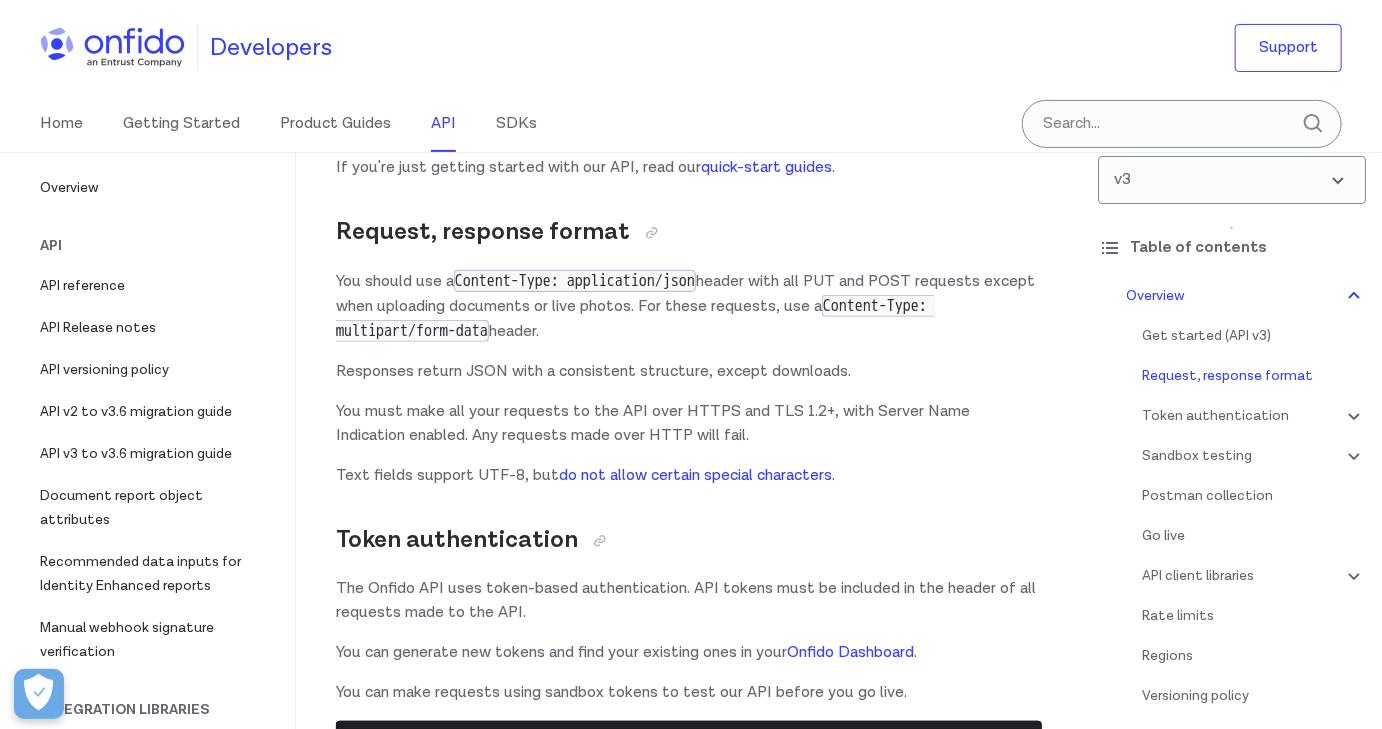 click on "Get started (API v3) Request, response format Token authentication -  API tokens -  API token rotation -  SDK tokens Sandbox testing -  Sandbox and live differences -  Sample document, photo -  Pre-determined responses -  Pre-determined responses for Document reports -  Pre-determined responses for Facial Similarity reports -  Pre-determined responses for Repeat Attempts Postman collection Go live API client libraries -  OpenAPI specification Rate limits Regions Versioning policy Changelog Upcoming maintenance Errors -  Example error object -  Error codes and what to do" at bounding box center (1254, 576) 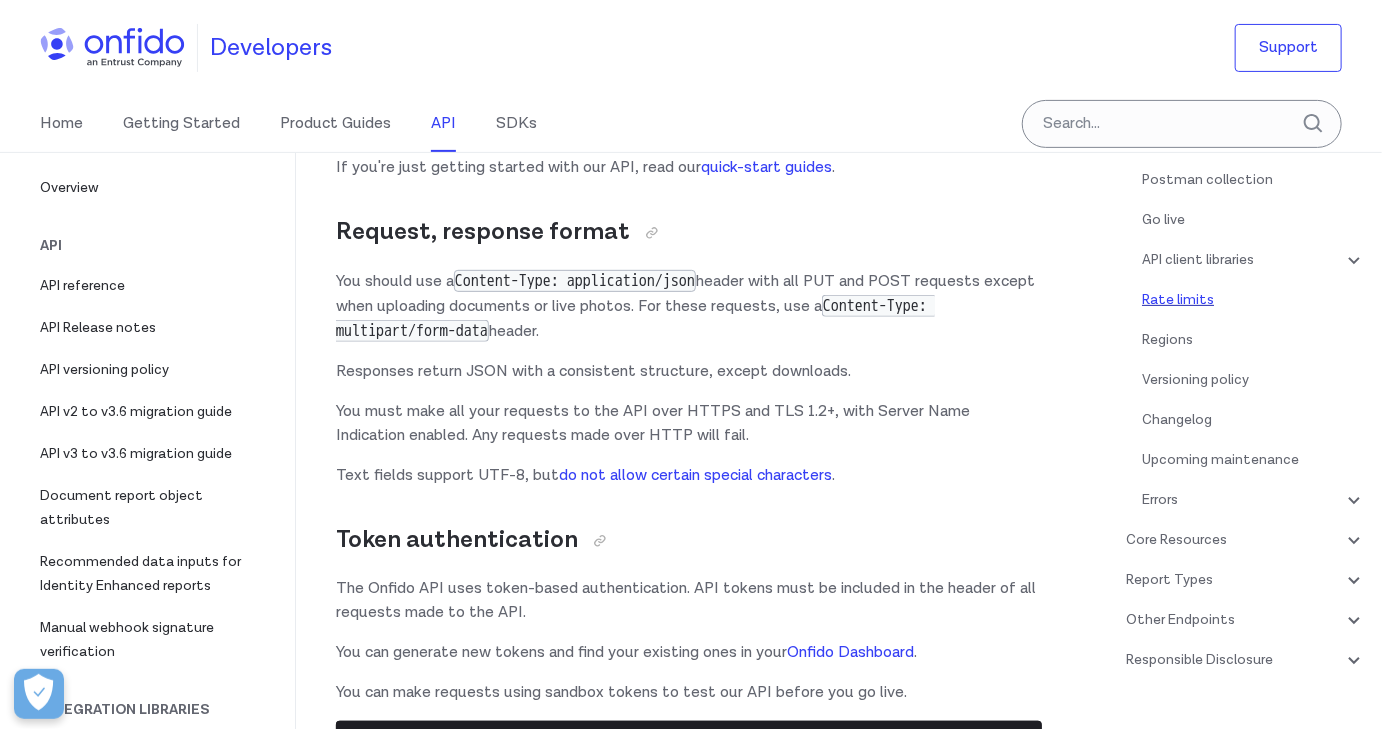 scroll, scrollTop: 374, scrollLeft: 0, axis: vertical 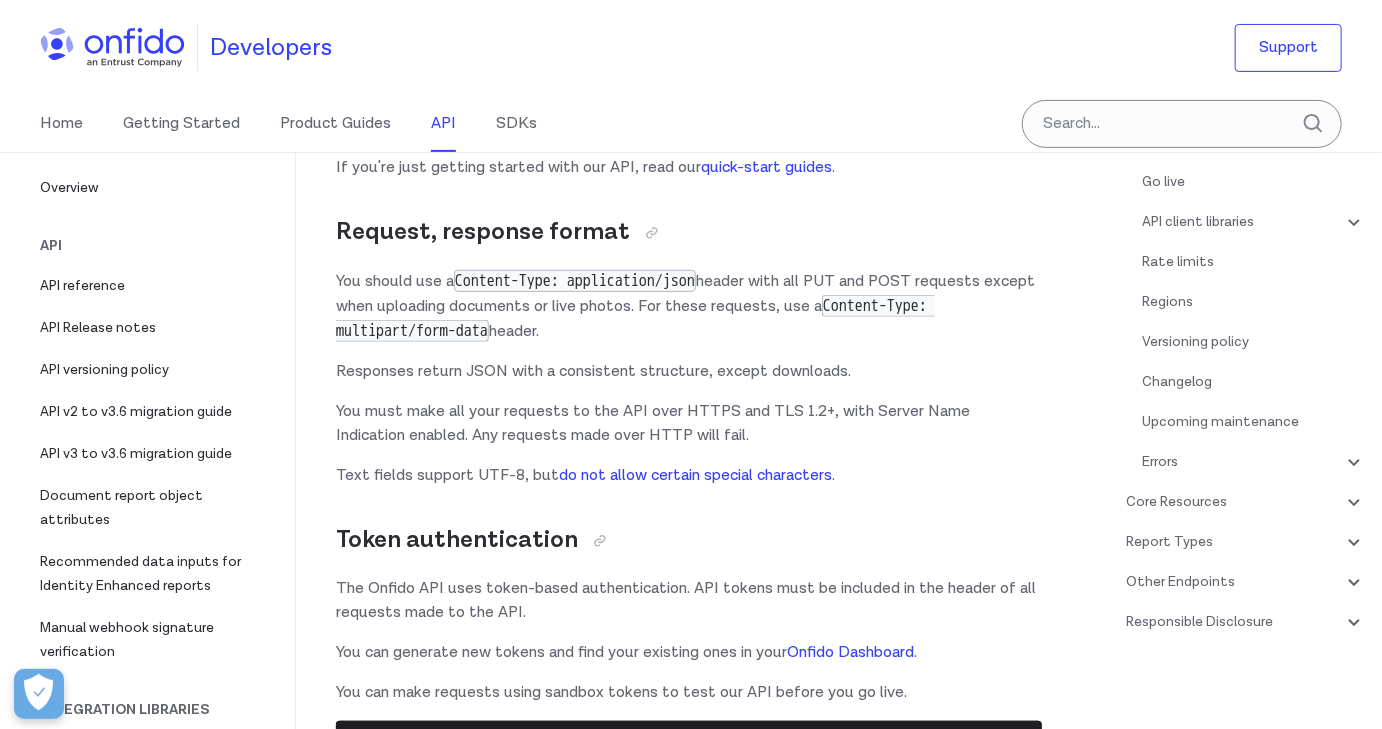 click on "Overview Get started (API v3) Request, response format Token authentication -  API tokens -  API token rotation -  SDK tokens Sandbox testing -  Sandbox and live differences -  Sample document, photo -  Pre-determined responses -  Pre-determined responses for Document reports -  Pre-determined responses for Facial Similarity reports -  Pre-determined responses for Repeat Attempts Postman collection Go live API client libraries -  OpenAPI specification Rate limits Regions Versioning policy Changelog Upcoming maintenance Errors -  Example error object -  Error codes and what to do Core Resources Applicants -  Applicants with Sanctioned Documents -  Applicant object -  ID number object -  Address object -  Forbidden characters -  Create applicant -  Retrieve applicant -  Update applicant -  Delete applicant -  Restore applicant -  List applicants Documents -  Document object -  Document types -  Upload document -  Retrieve document -  List documents -  Download document Live photos -  Live photo object -  -  -" at bounding box center [1232, 286] 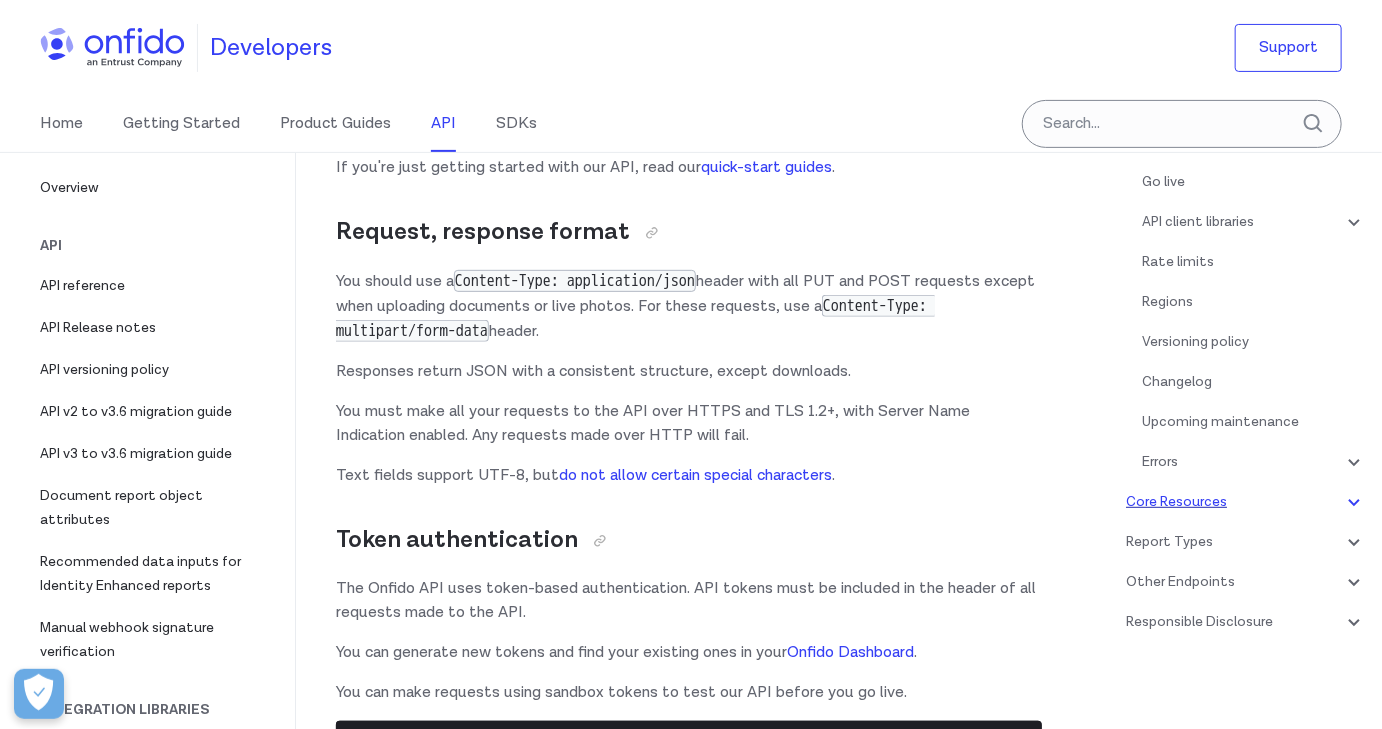 click on "Core Resources" at bounding box center (1246, 502) 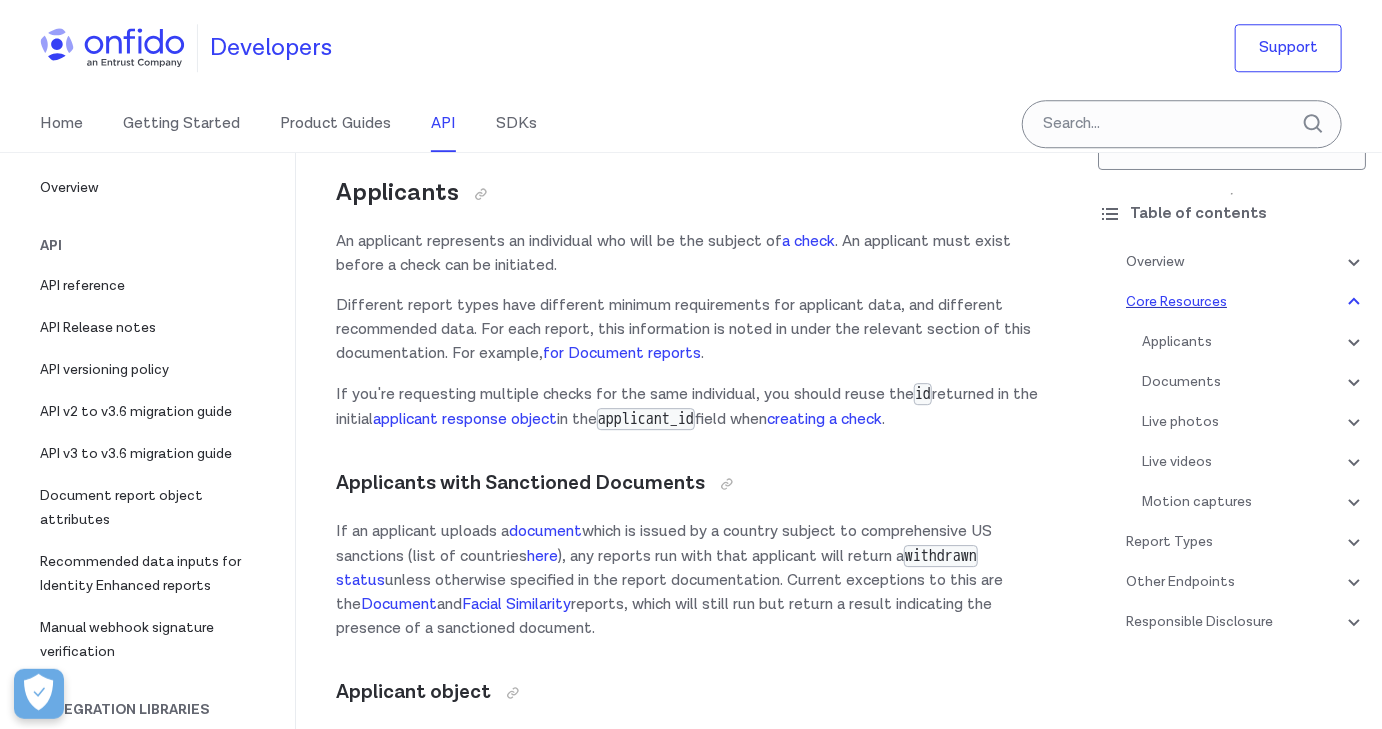 scroll, scrollTop: 19800, scrollLeft: 0, axis: vertical 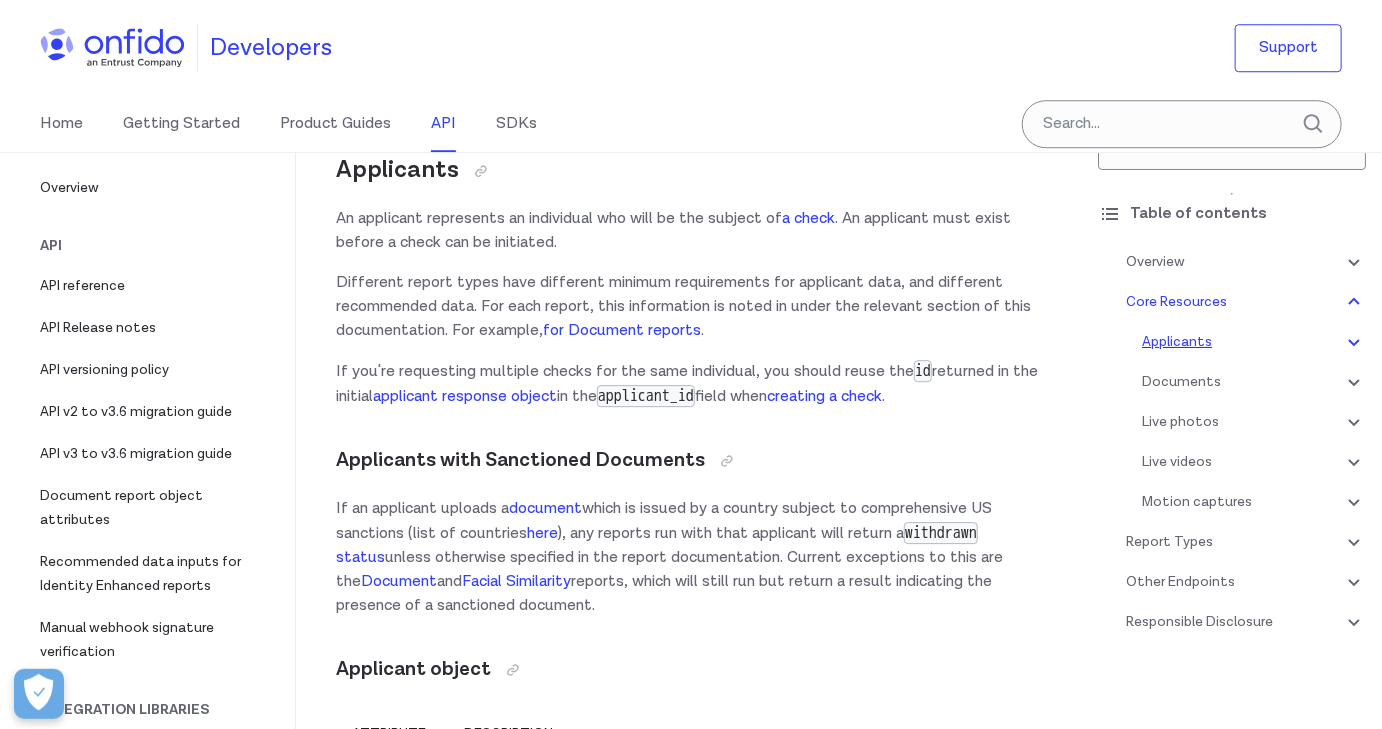 click on "Applicants" at bounding box center [1254, 342] 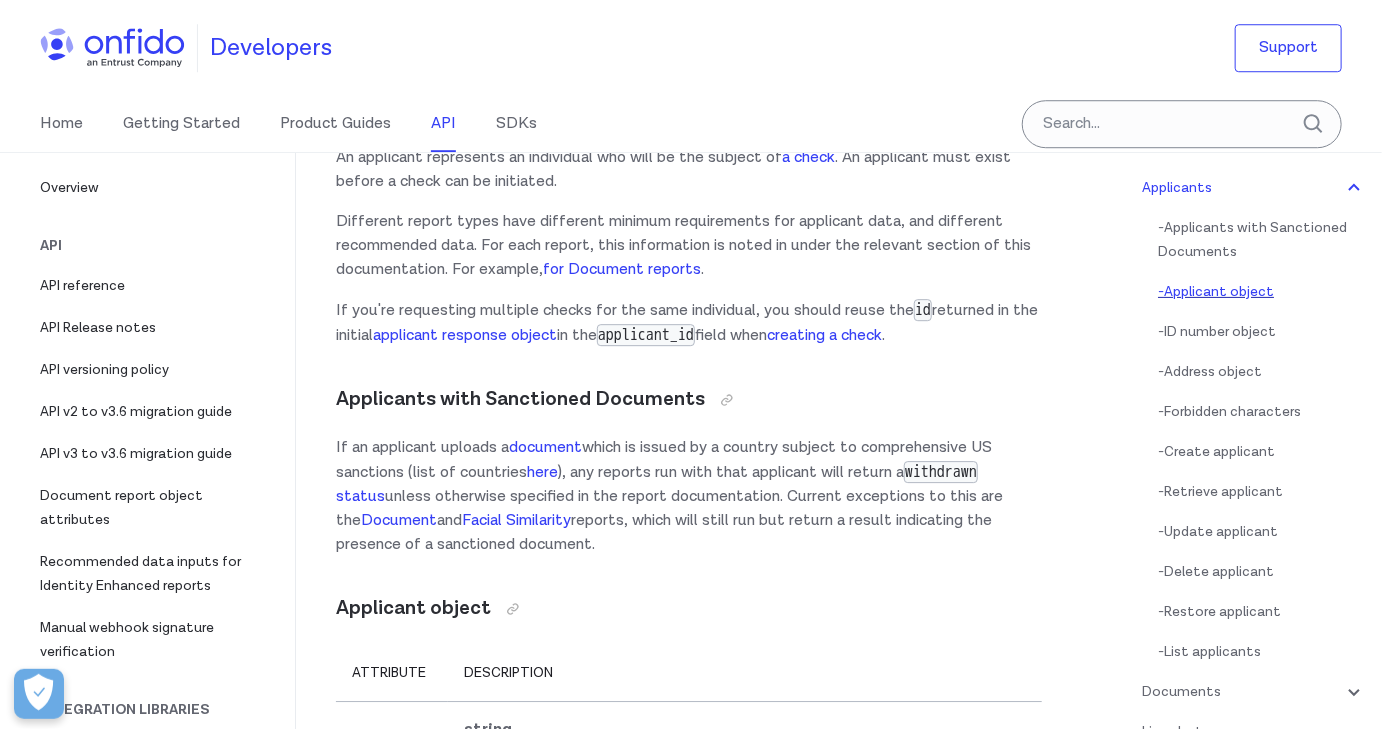 scroll, scrollTop: 223, scrollLeft: 0, axis: vertical 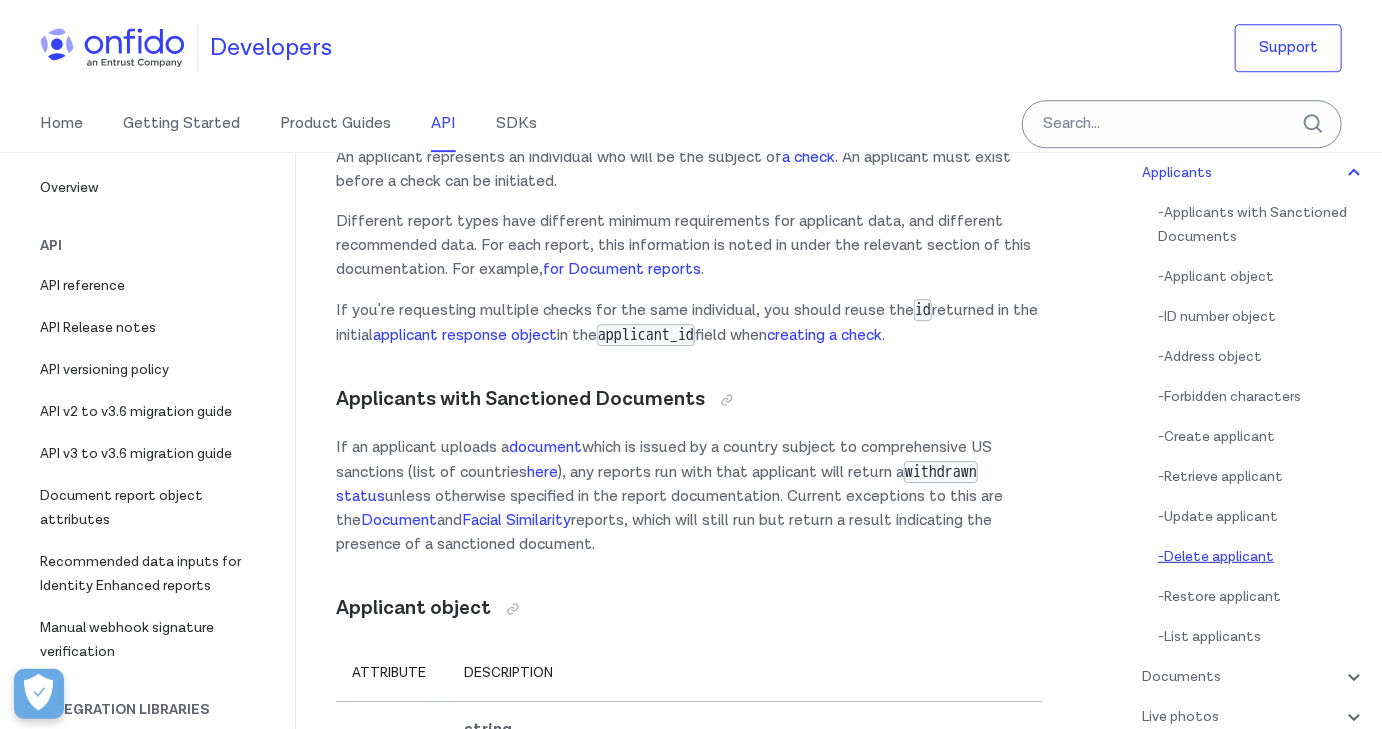 click on "-  Delete applicant" at bounding box center (1262, 557) 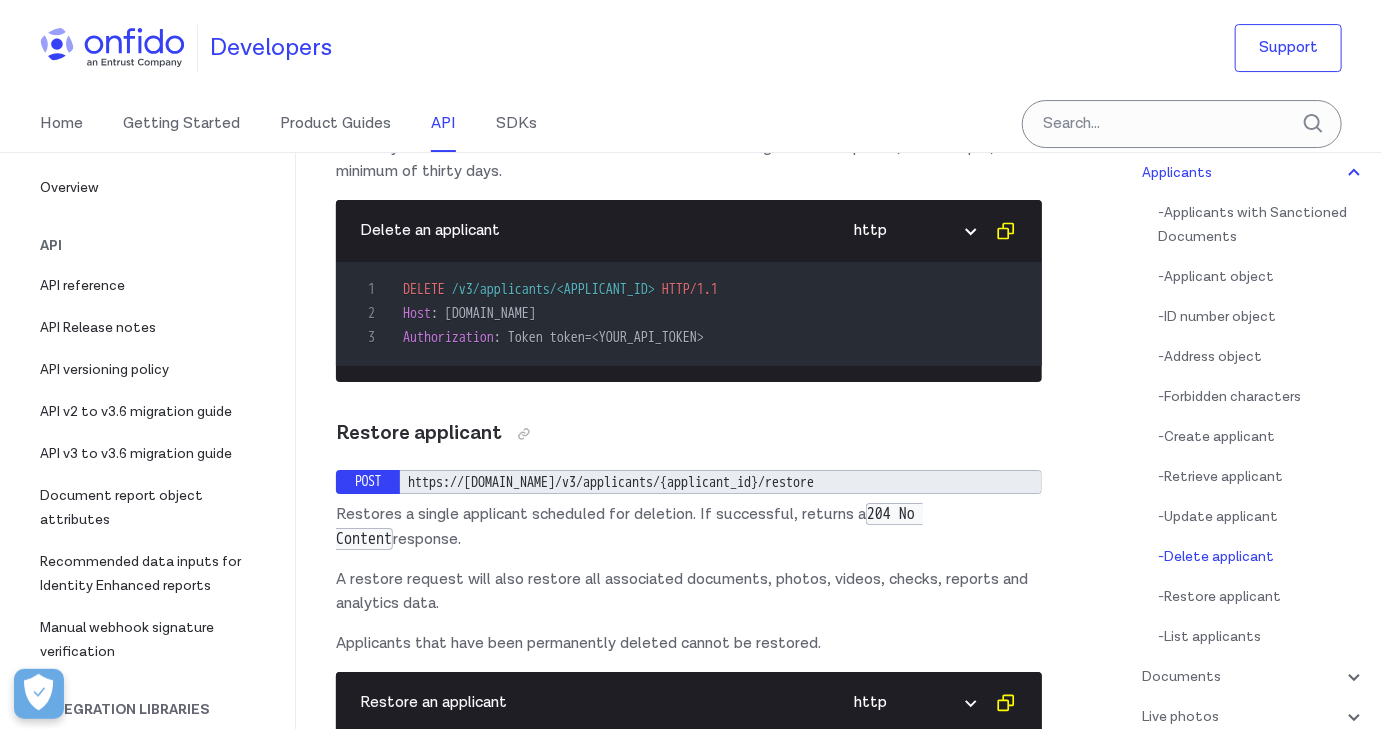 scroll, scrollTop: 27304, scrollLeft: 0, axis: vertical 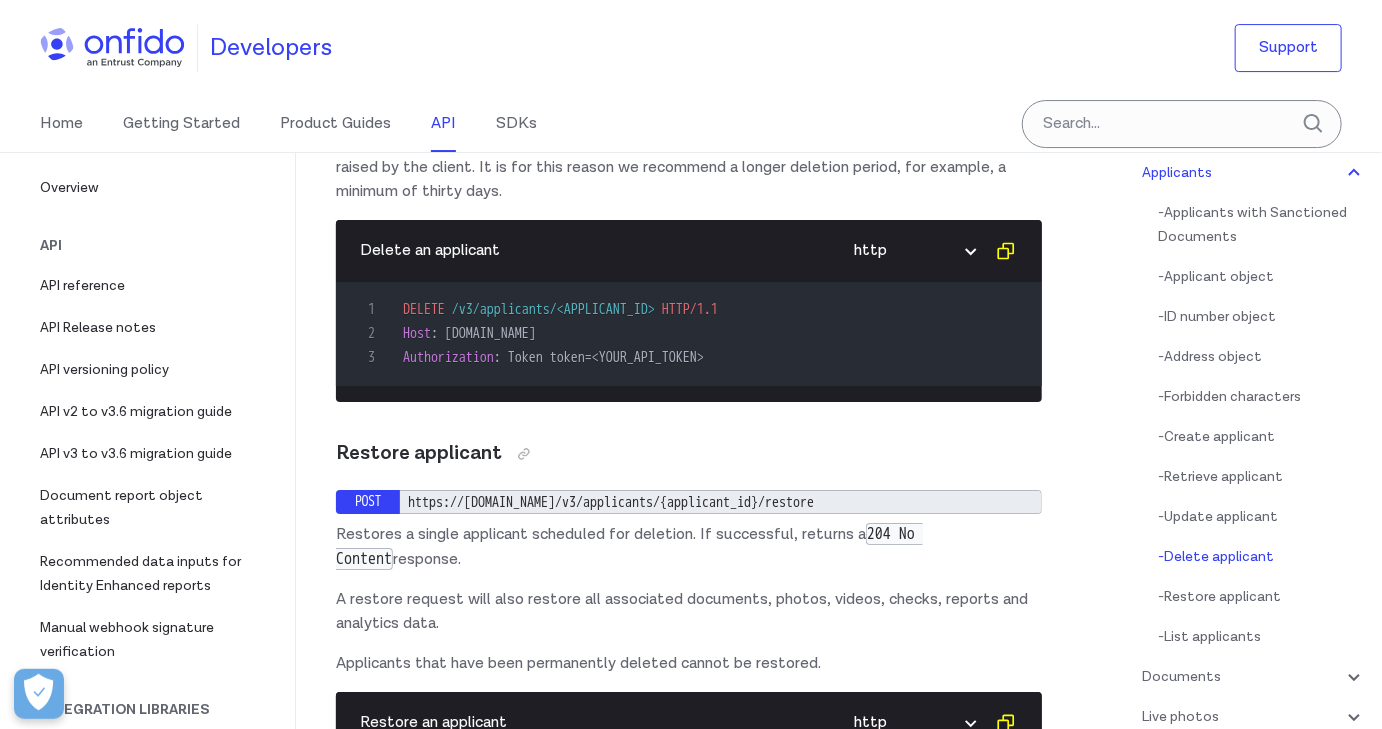 click on "Data [MEDICAL_DATA]
FAQ" at bounding box center (874, 103) 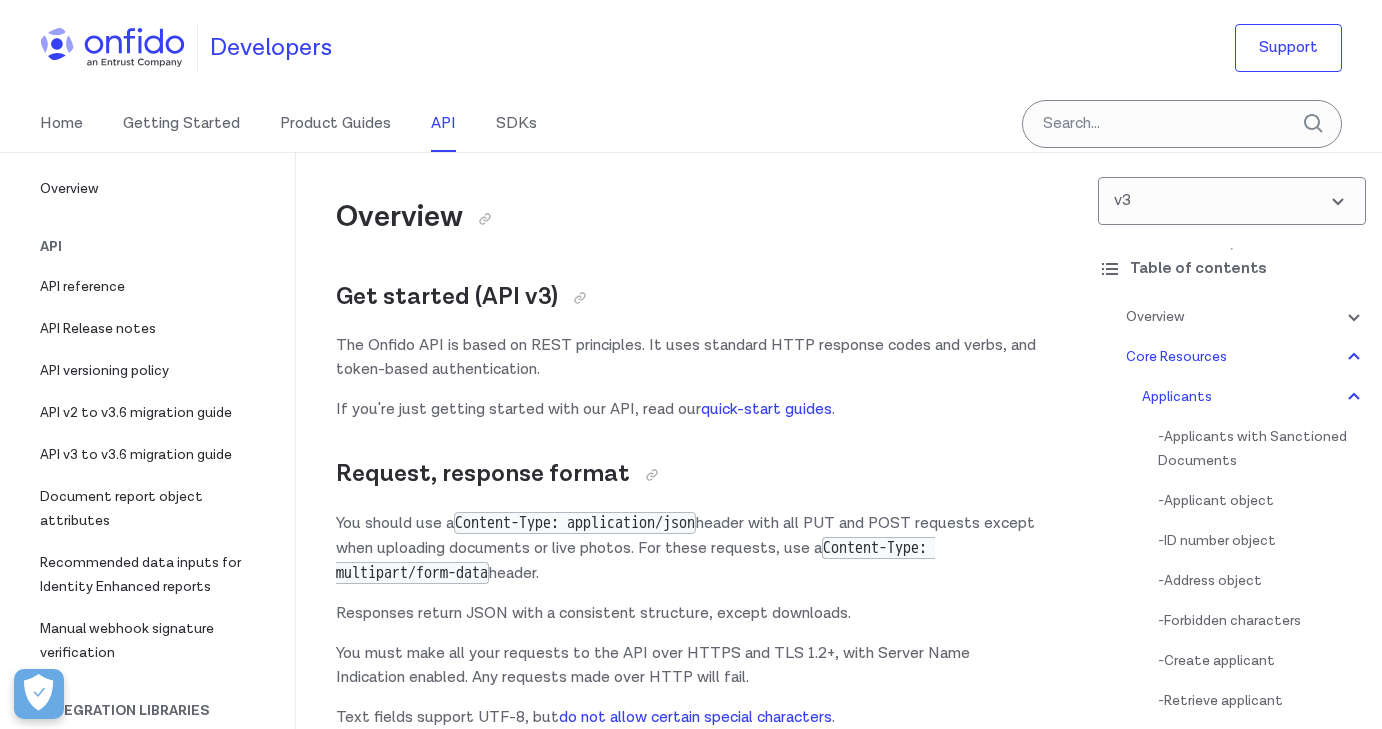 scroll, scrollTop: 27301, scrollLeft: 0, axis: vertical 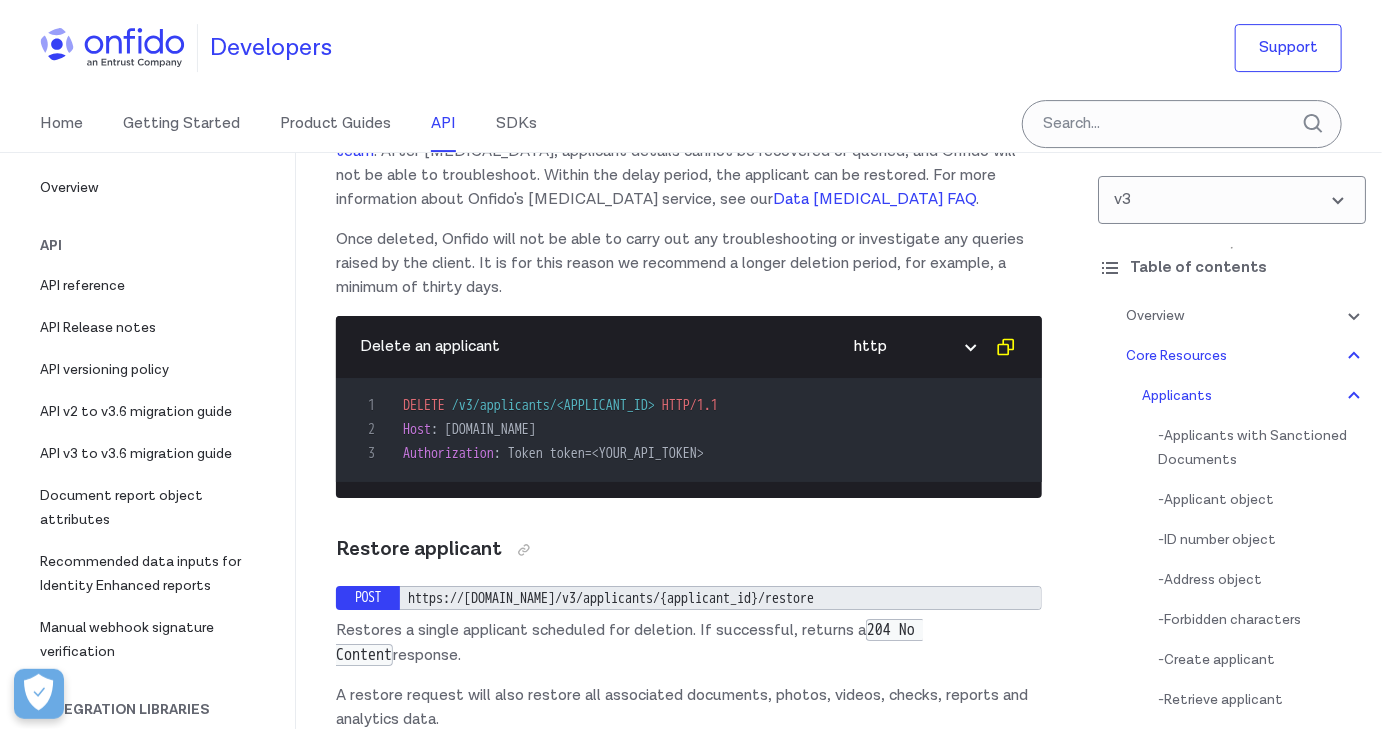 click on "Sending a deletion request adds the applicant object and all associated
documents, photos, videos, checks, reports and analytics data to our deletion
queue. The objects will be permanently deleted from Onfido's production object
storage and relational database system after a deletion delay which can be
configured by emailing our  client support team .
After deletion, applicant details cannot be recovered or queried, and Onfido
will not be able to troubleshoot. Within the delay period, the applicant can
be restored. For more information about Onfido's deletion service, see our
Data Deletion
FAQ ." at bounding box center [689, 128] 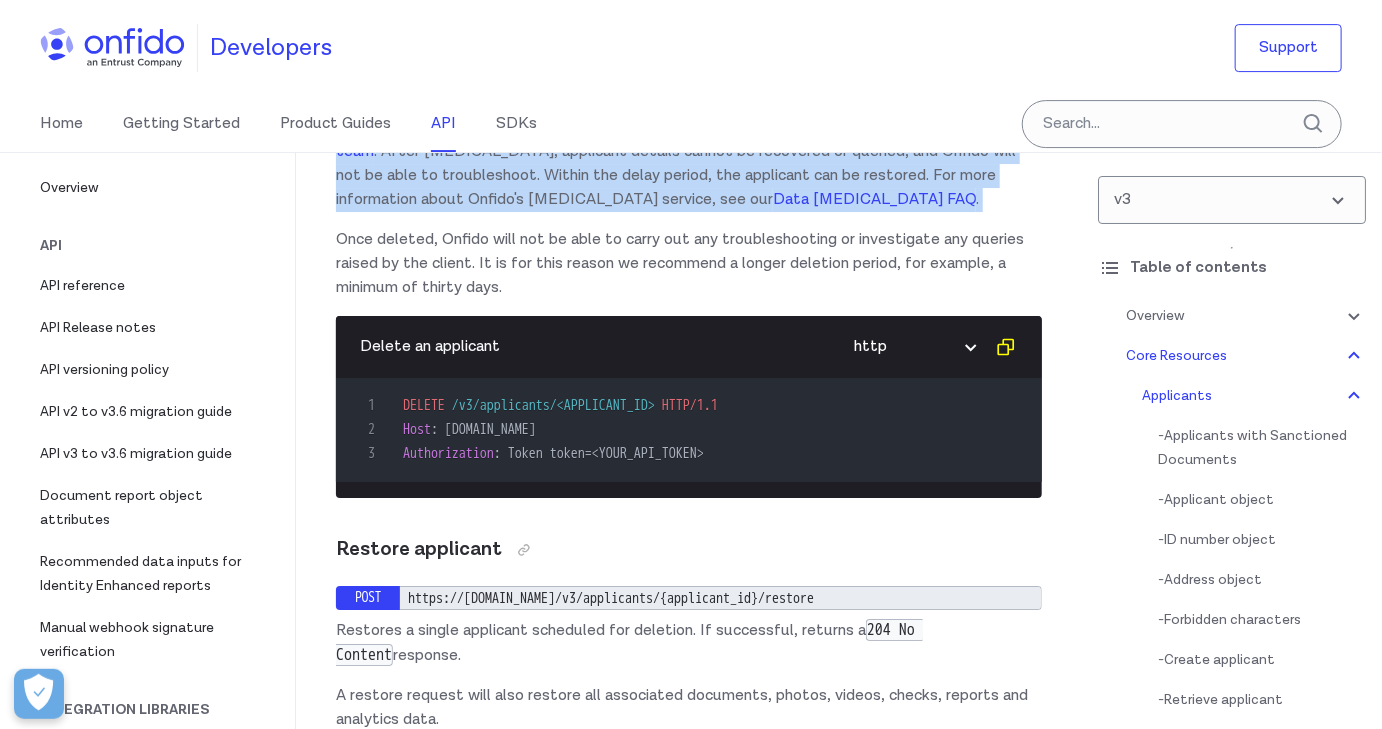 click on "Sending a deletion request adds the applicant object and all associated
documents, photos, videos, checks, reports and analytics data to our deletion
queue. The objects will be permanently deleted from Onfido's production object
storage and relational database system after a deletion delay which can be
configured by emailing our  client support team .
After deletion, applicant details cannot be recovered or queried, and Onfido
will not be able to troubleshoot. Within the delay period, the applicant can
be restored. For more information about Onfido's deletion service, see our
Data Deletion
FAQ ." at bounding box center [689, 128] 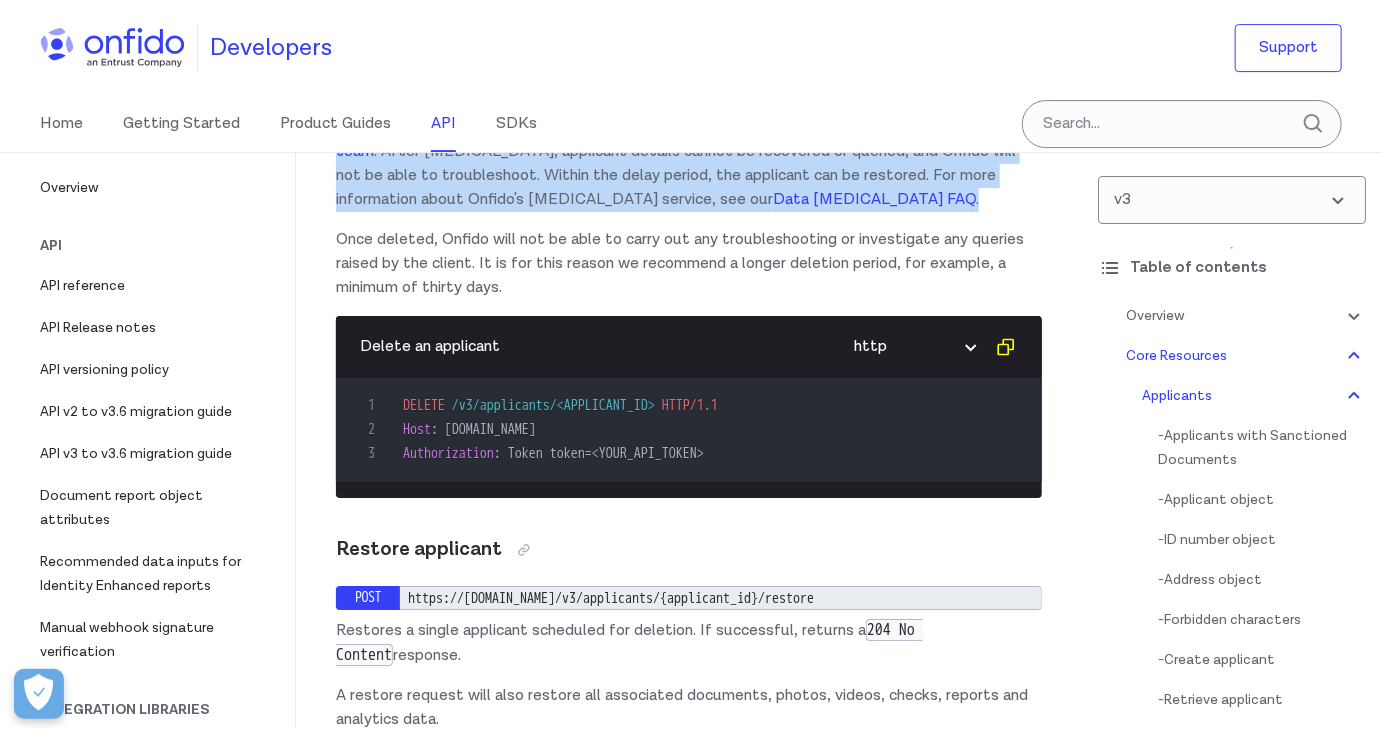 drag, startPoint x: 563, startPoint y: 366, endPoint x: 446, endPoint y: 227, distance: 181.68654 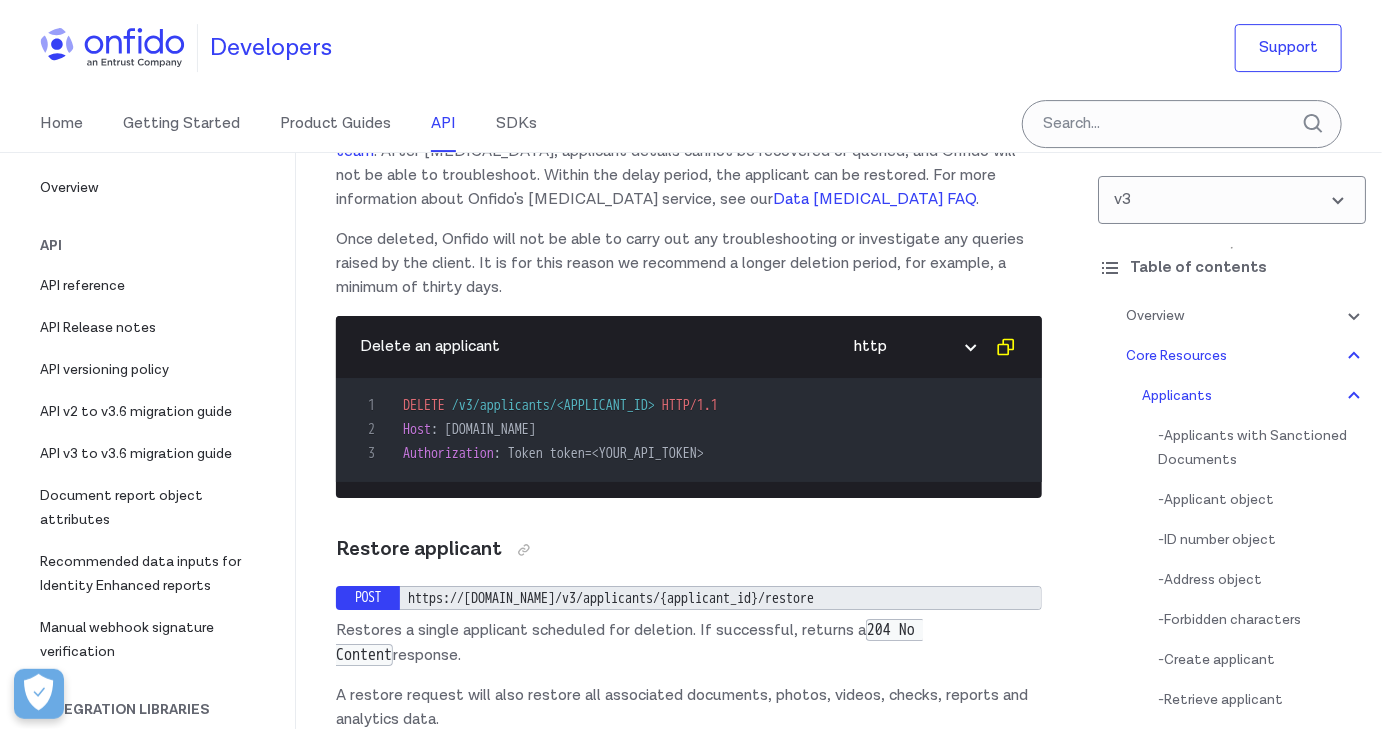 click on "Sending a deletion request adds the applicant object and all associated
documents, photos, videos, checks, reports and analytics data to our deletion
queue. The objects will be permanently deleted from Onfido's production object
storage and relational database system after a deletion delay which can be
configured by emailing our  client support team .
After deletion, applicant details cannot be recovered or queried, and Onfido
will not be able to troubleshoot. Within the delay period, the applicant can
be restored. For more information about Onfido's deletion service, see our
Data Deletion
FAQ ." at bounding box center [689, 128] 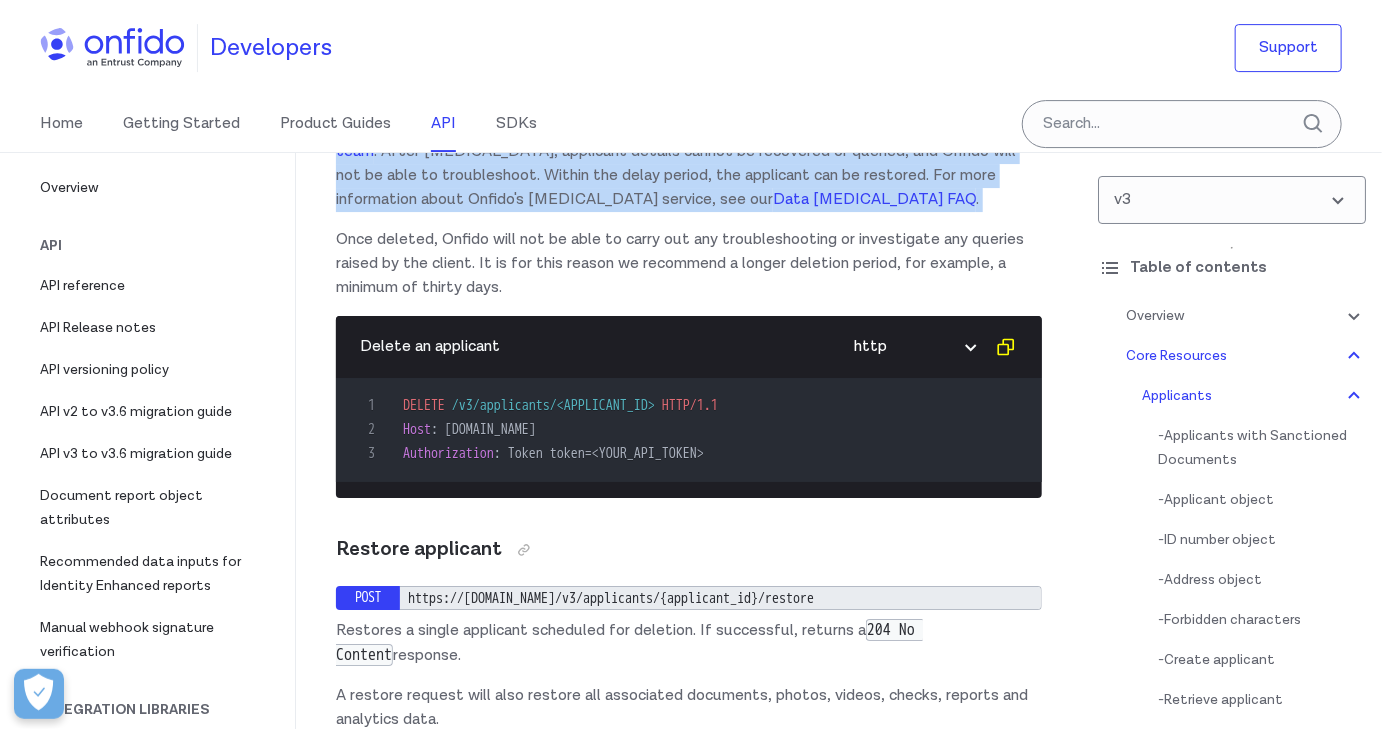 click on "Sending a deletion request adds the applicant object and all associated
documents, photos, videos, checks, reports and analytics data to our deletion
queue. The objects will be permanently deleted from Onfido's production object
storage and relational database system after a deletion delay which can be
configured by emailing our  client support team .
After deletion, applicant details cannot be recovered or queried, and Onfido
will not be able to troubleshoot. Within the delay period, the applicant can
be restored. For more information about Onfido's deletion service, see our
Data Deletion
FAQ ." at bounding box center [689, 128] 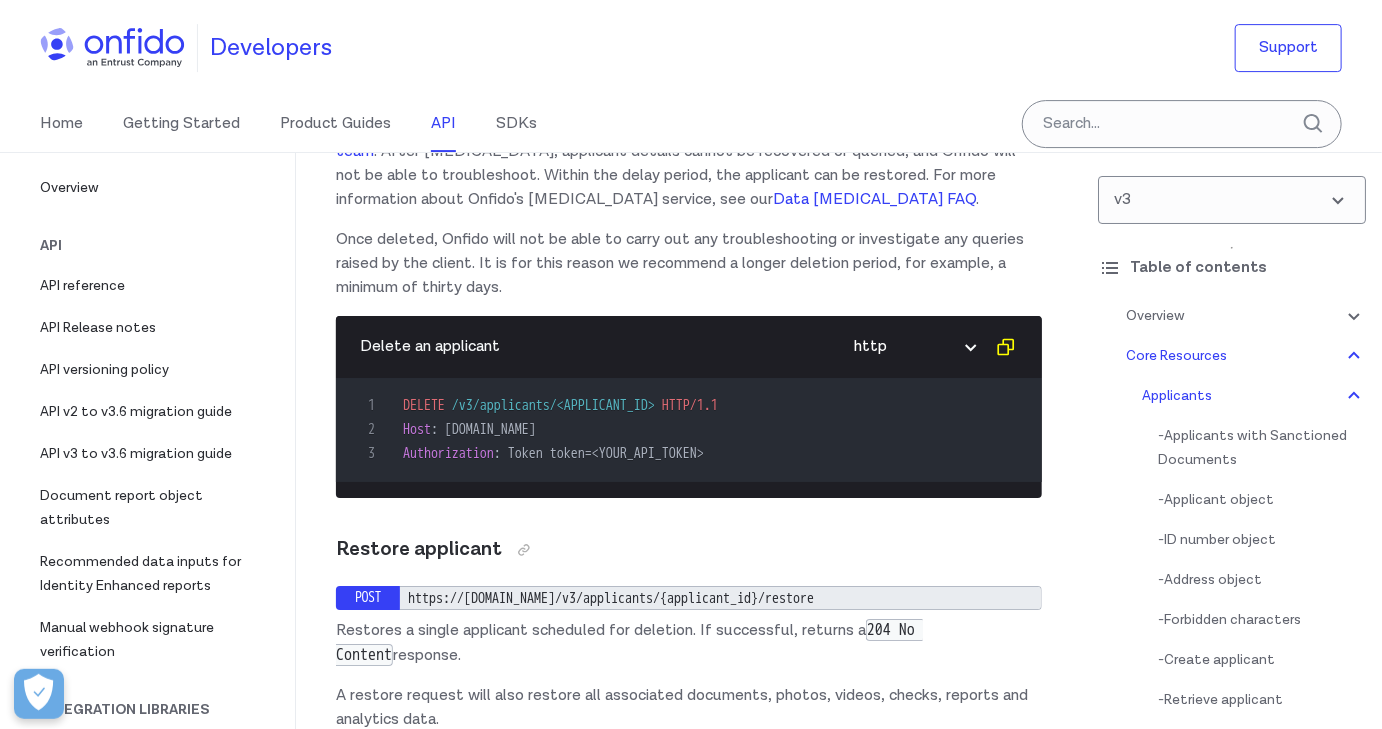 click on "Sending a deletion request adds the applicant object and all associated
documents, photos, videos, checks, reports and analytics data to our deletion
queue. The objects will be permanently deleted from Onfido's production object
storage and relational database system after a deletion delay which can be
configured by emailing our  client support team .
After deletion, applicant details cannot be recovered or queried, and Onfido
will not be able to troubleshoot. Within the delay period, the applicant can
be restored. For more information about Onfido's deletion service, see our
Data Deletion
FAQ ." at bounding box center (689, 128) 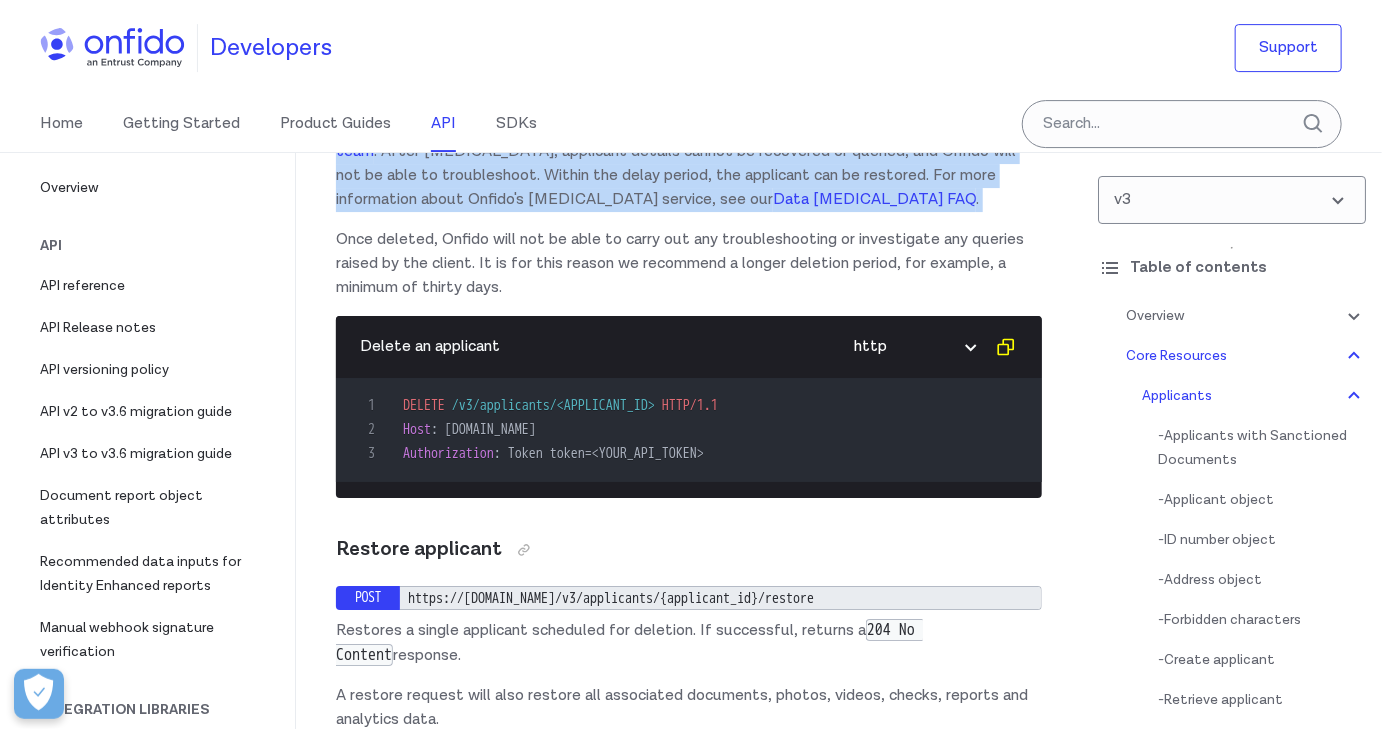 click on "Sending a deletion request adds the applicant object and all associated
documents, photos, videos, checks, reports and analytics data to our deletion
queue. The objects will be permanently deleted from Onfido's production object
storage and relational database system after a deletion delay which can be
configured by emailing our  client support team .
After deletion, applicant details cannot be recovered or queried, and Onfido
will not be able to troubleshoot. Within the delay period, the applicant can
be restored. For more information about Onfido's deletion service, see our
Data Deletion
FAQ ." at bounding box center (689, 128) 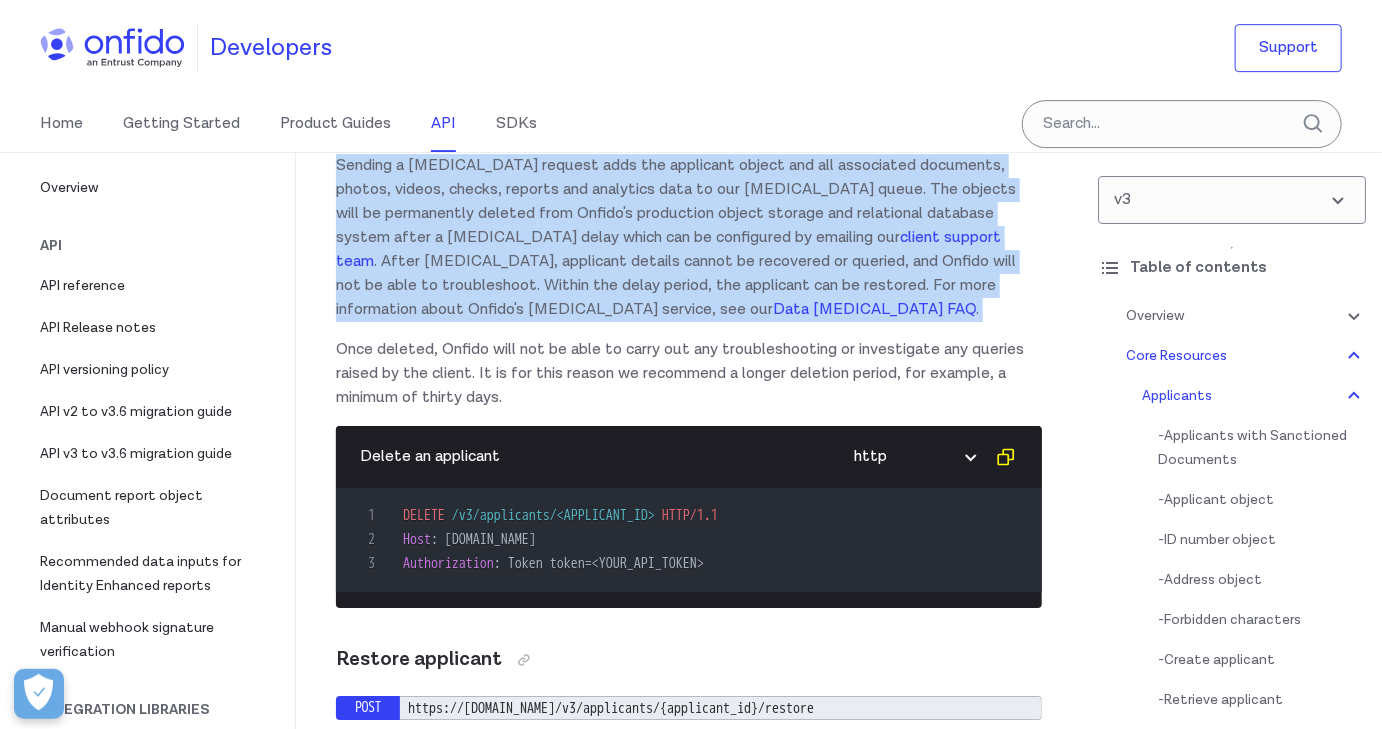 scroll, scrollTop: 27095, scrollLeft: 0, axis: vertical 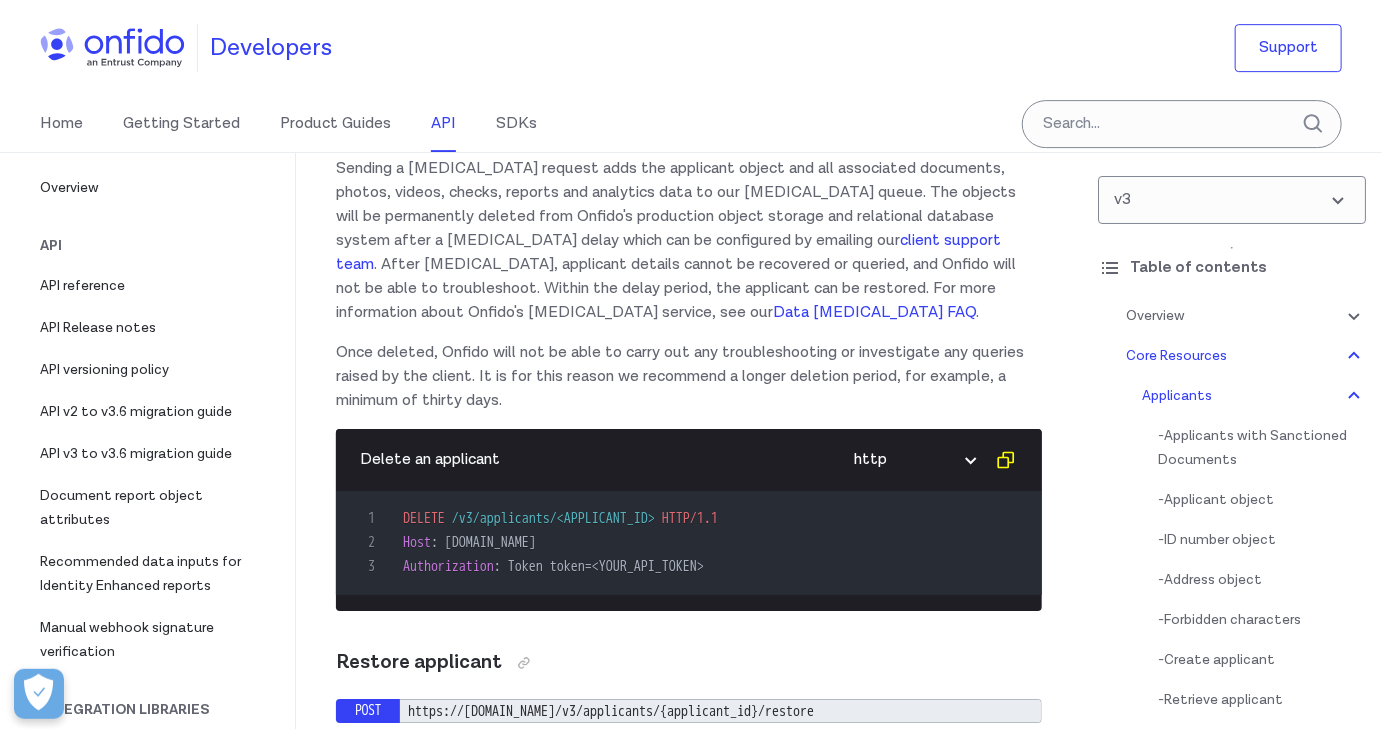 click on "Sending a deletion request adds the applicant object and all associated
documents, photos, videos, checks, reports and analytics data to our deletion
queue. The objects will be permanently deleted from Onfido's production object
storage and relational database system after a deletion delay which can be
configured by emailing our  client support team .
After deletion, applicant details cannot be recovered or queried, and Onfido
will not be able to troubleshoot. Within the delay period, the applicant can
be restored. For more information about Onfido's deletion service, see our
Data Deletion
FAQ ." at bounding box center [689, 241] 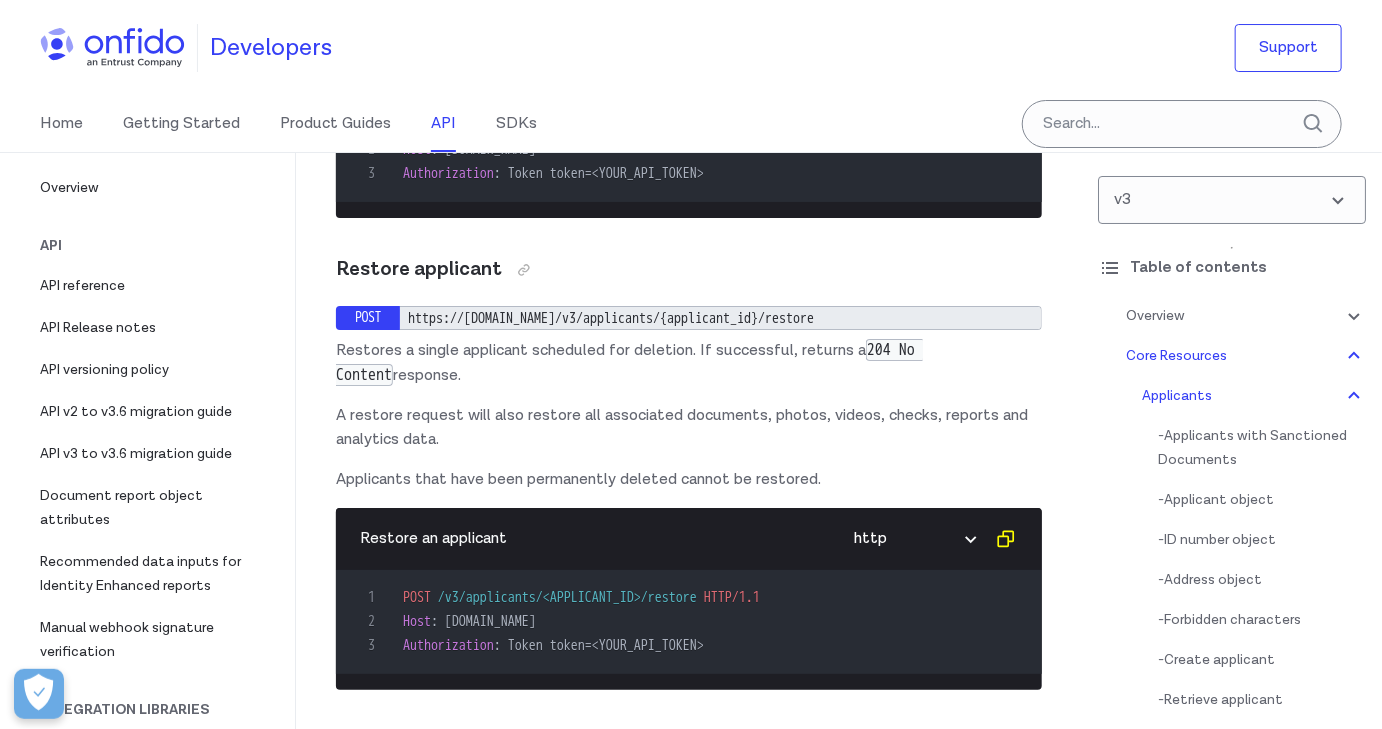 scroll, scrollTop: 140121, scrollLeft: 0, axis: vertical 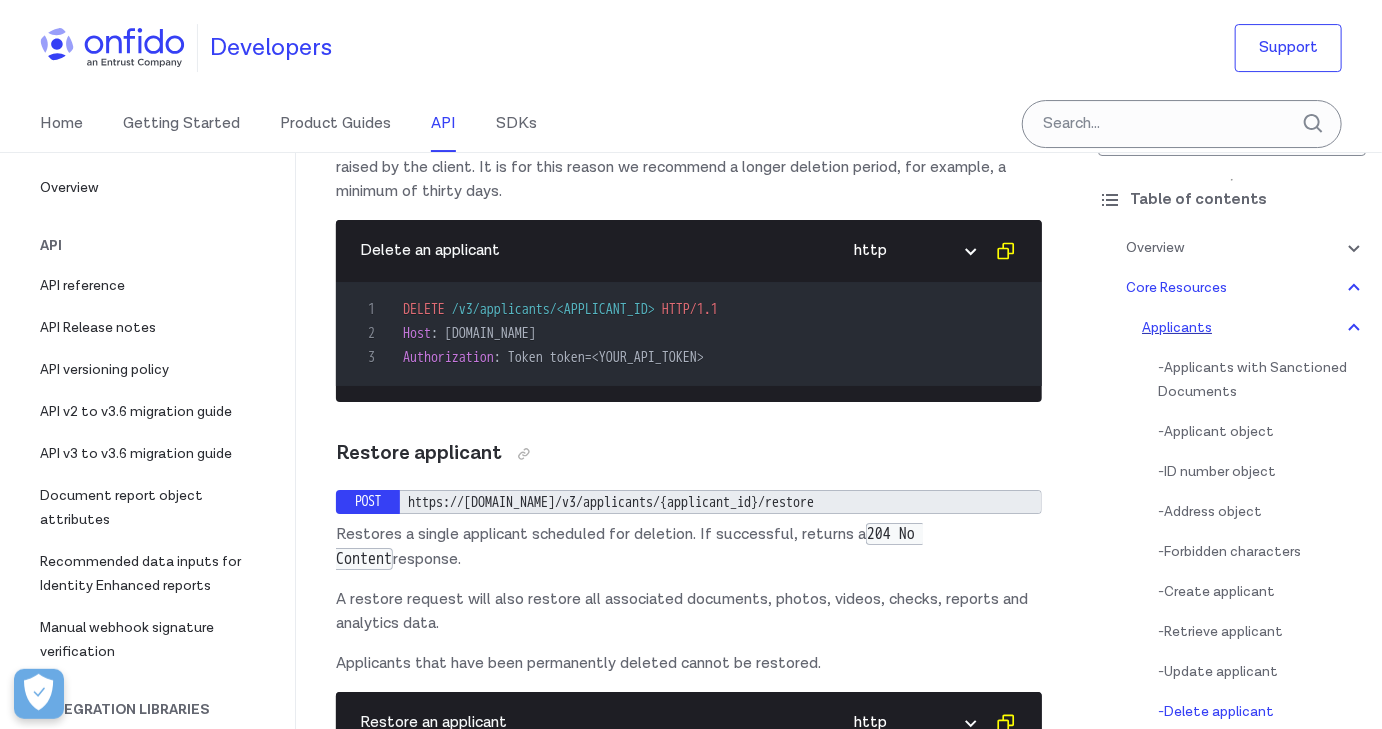 click on "Applicants" at bounding box center (1254, 328) 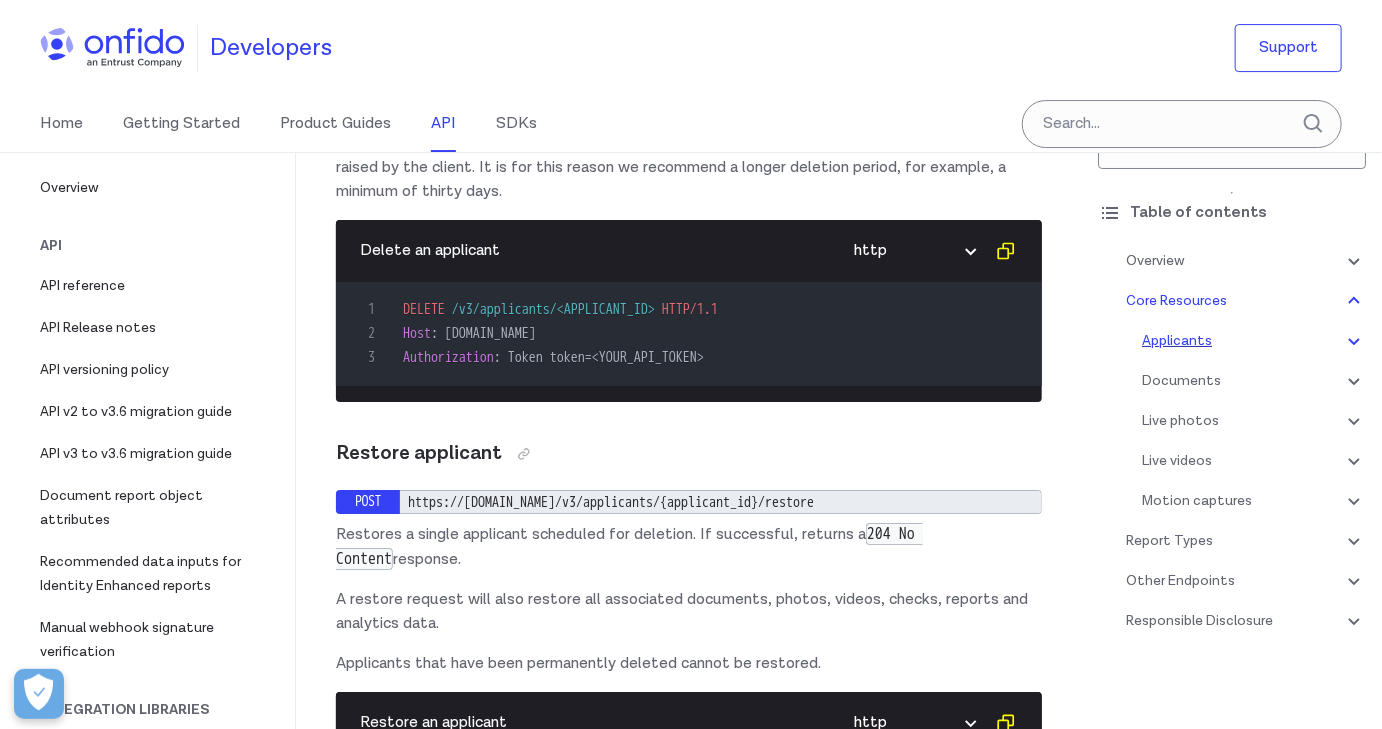 scroll, scrollTop: 19861, scrollLeft: 0, axis: vertical 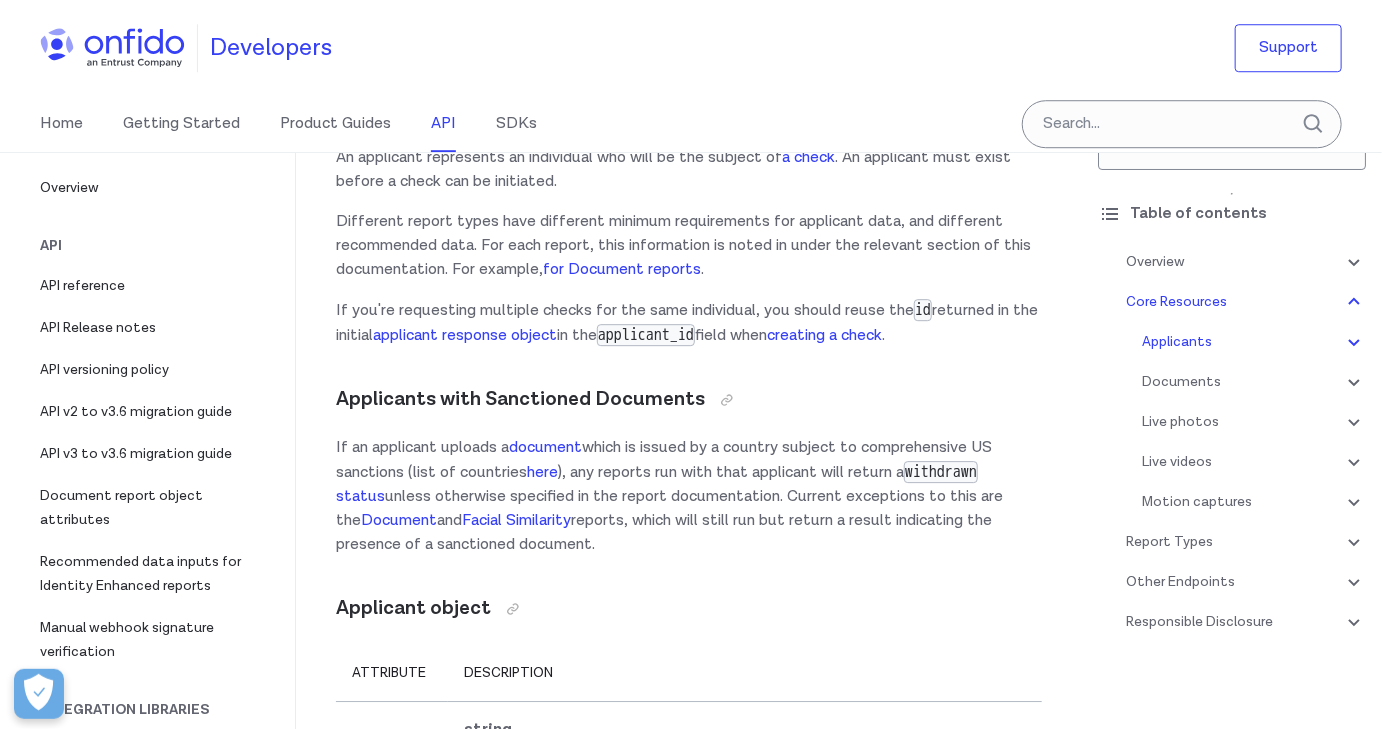 click on "Overview Get started (API v3) Request, response format Token authentication -  API tokens -  API token rotation -  SDK tokens Sandbox testing -  Sandbox and live differences -  Sample document, photo -  Pre-determined responses -  Pre-determined responses for Document reports -  Pre-determined responses for Facial Similarity reports -  Pre-determined responses for Repeat Attempts Postman collection Go live API client libraries -  OpenAPI specification Rate limits Regions Versioning policy Changelog Upcoming maintenance Errors -  Example error object -  Error codes and what to do Core Resources Applicants -  Applicants with Sanctioned Documents -  Applicant object -  ID number object -  Address object -  Forbidden characters -  Create applicant -  Retrieve applicant -  Update applicant -  Delete applicant -  Restore applicant -  List applicants Documents -  Document object -  Document types -  Upload document -  Retrieve document -  List documents -  Download document Live photos -  Live photo object -  -  -" at bounding box center [1232, 446] 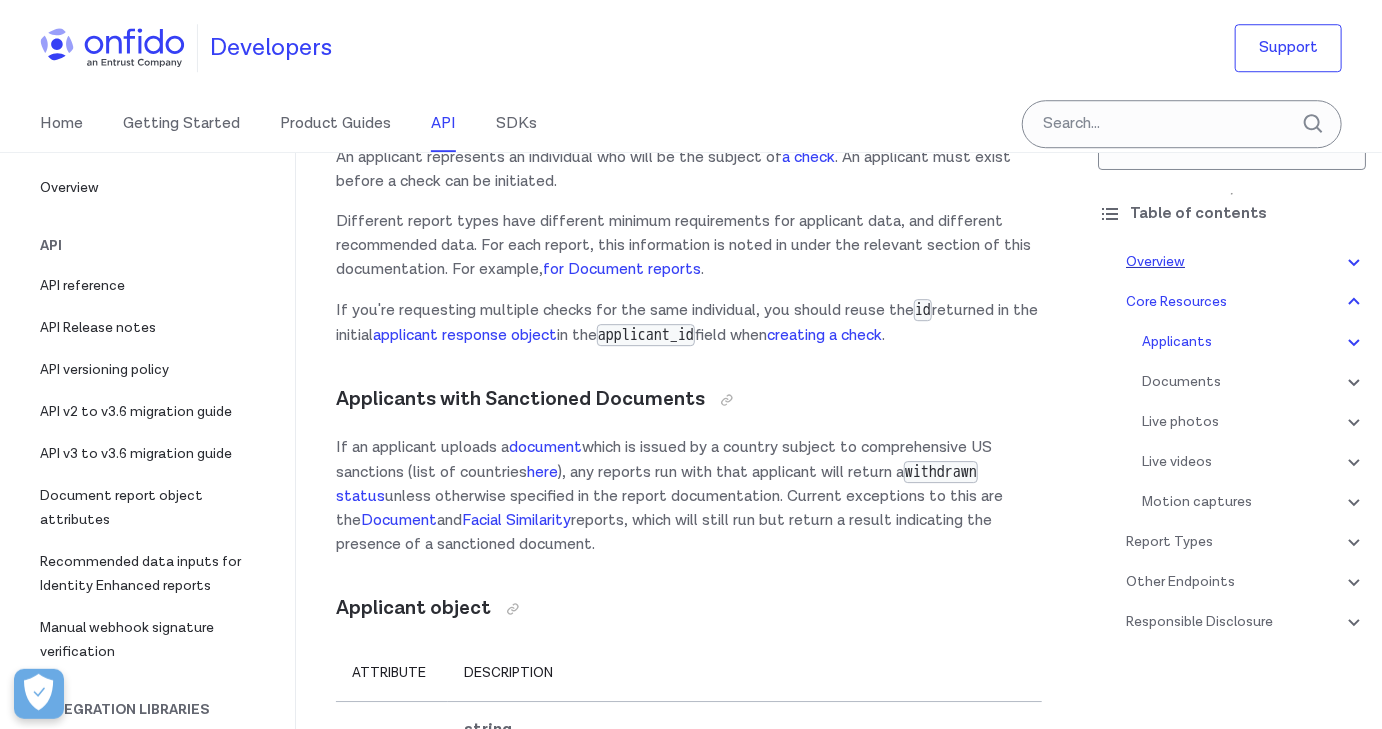 click on "Overview" at bounding box center (1246, 262) 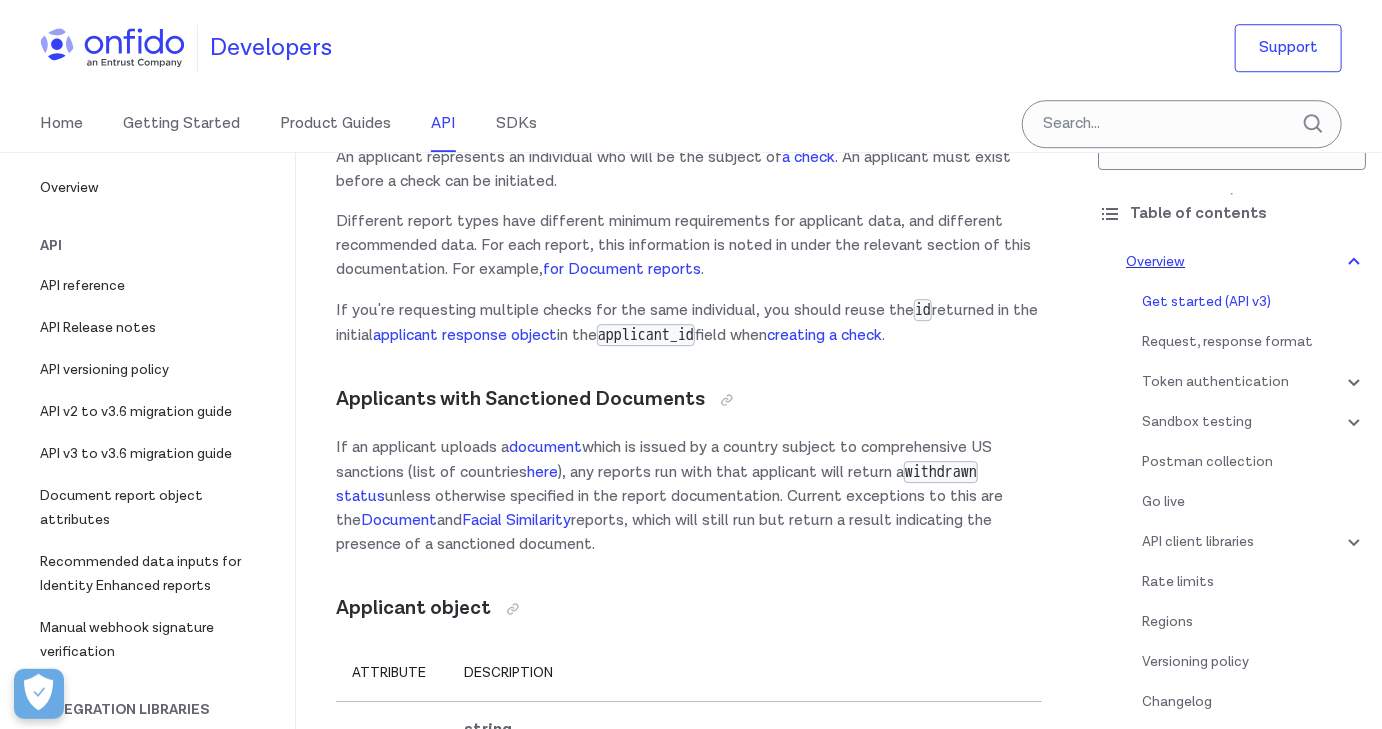 scroll, scrollTop: 152, scrollLeft: 0, axis: vertical 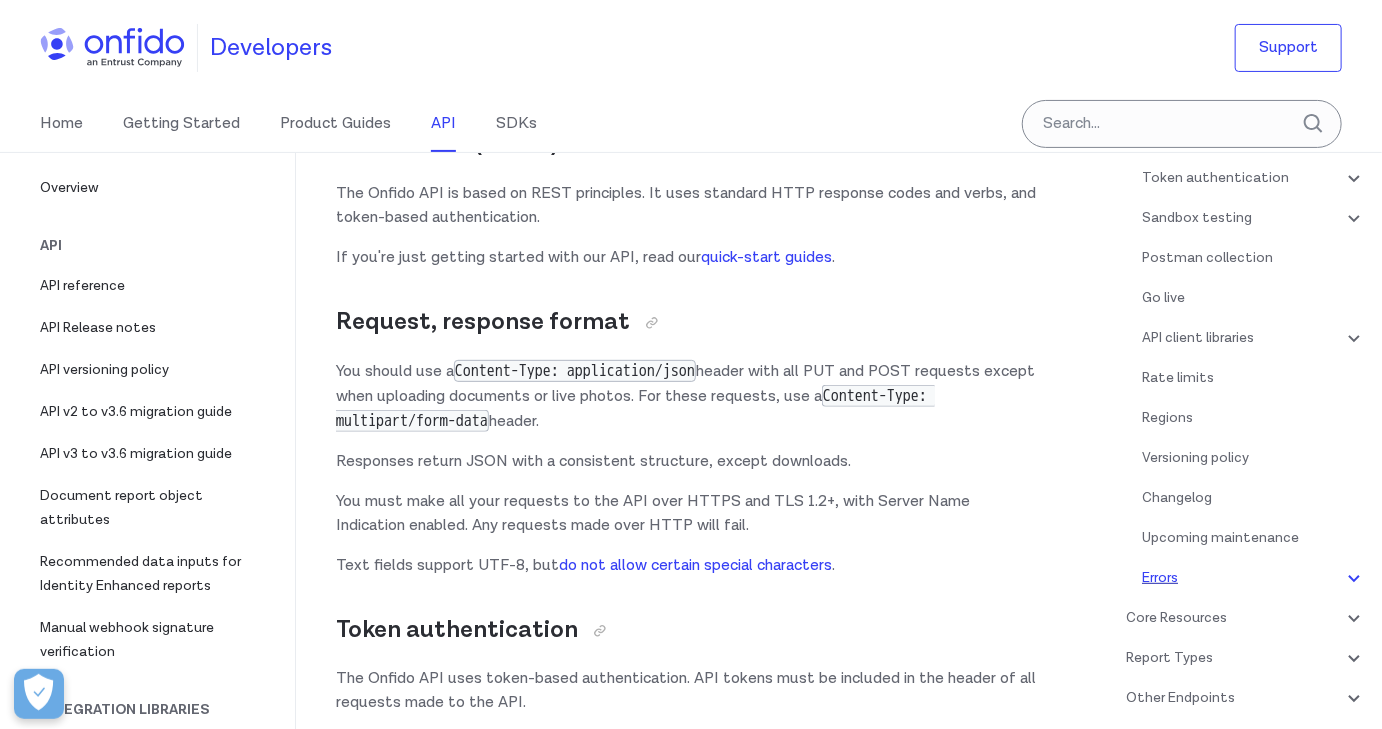 click on "Errors" at bounding box center [1254, 578] 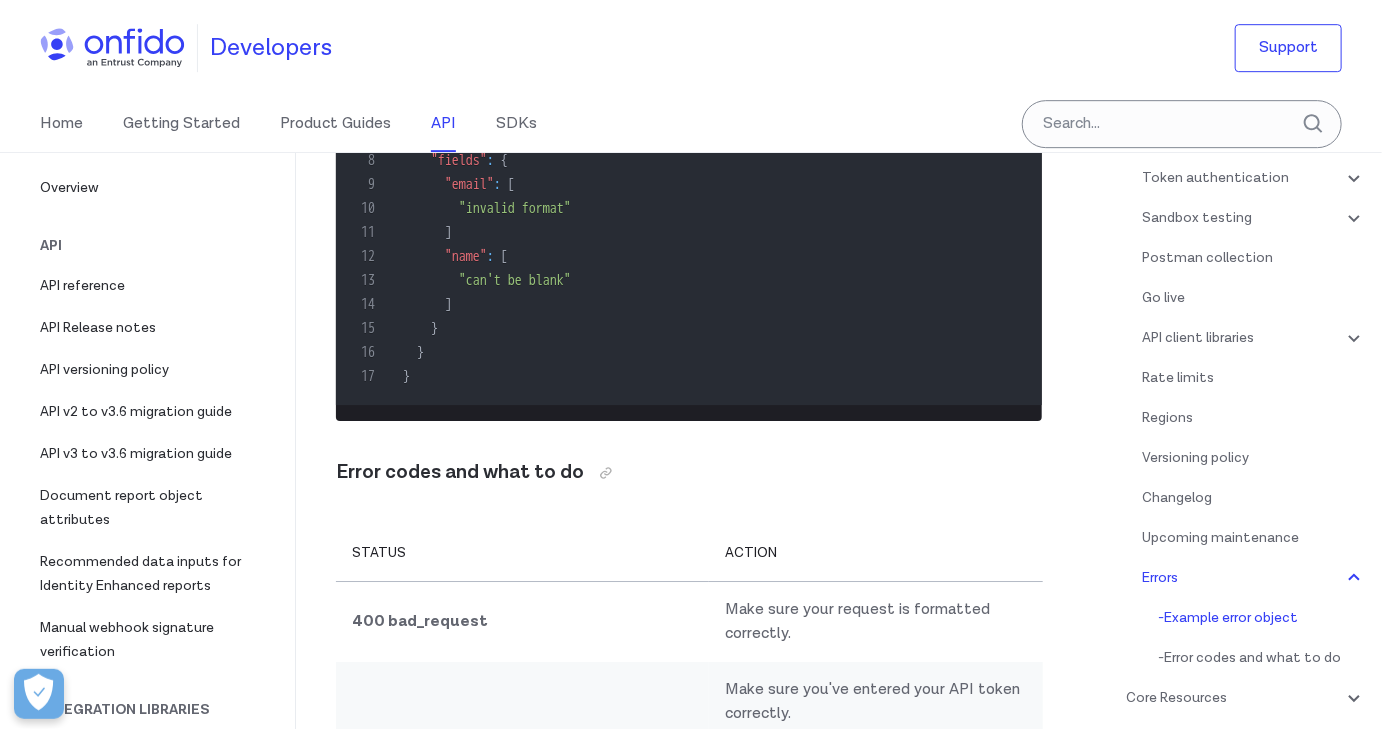 scroll, scrollTop: 16628, scrollLeft: 0, axis: vertical 